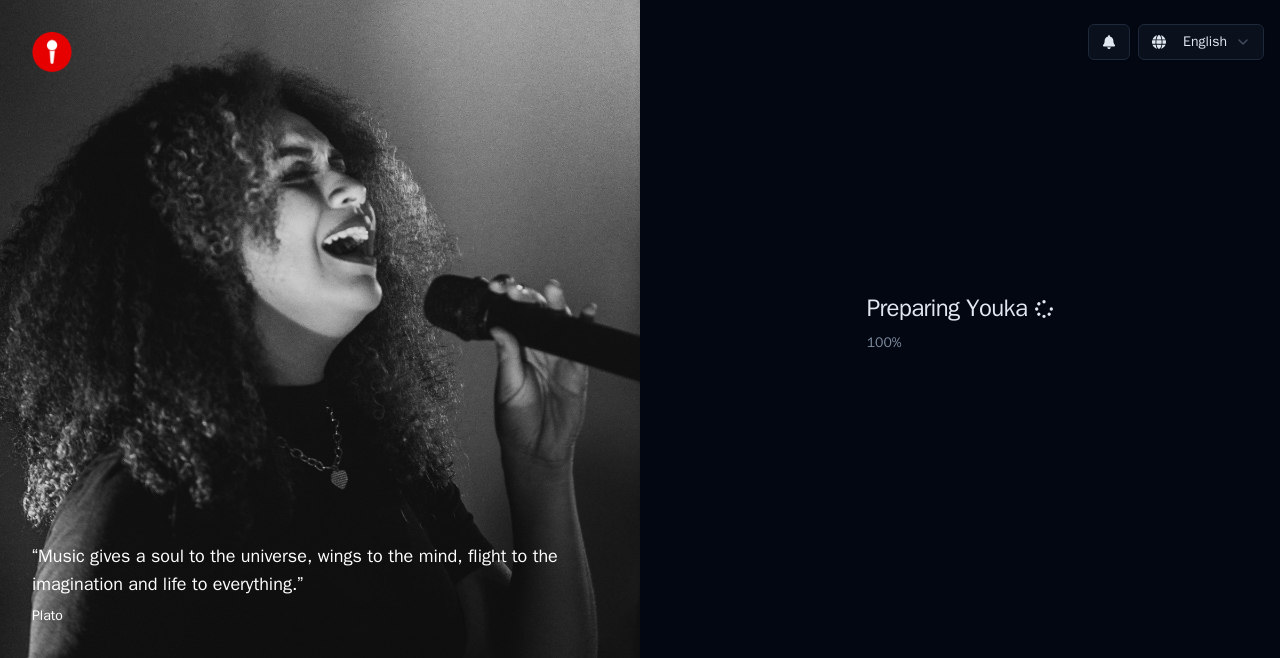 scroll, scrollTop: 0, scrollLeft: 0, axis: both 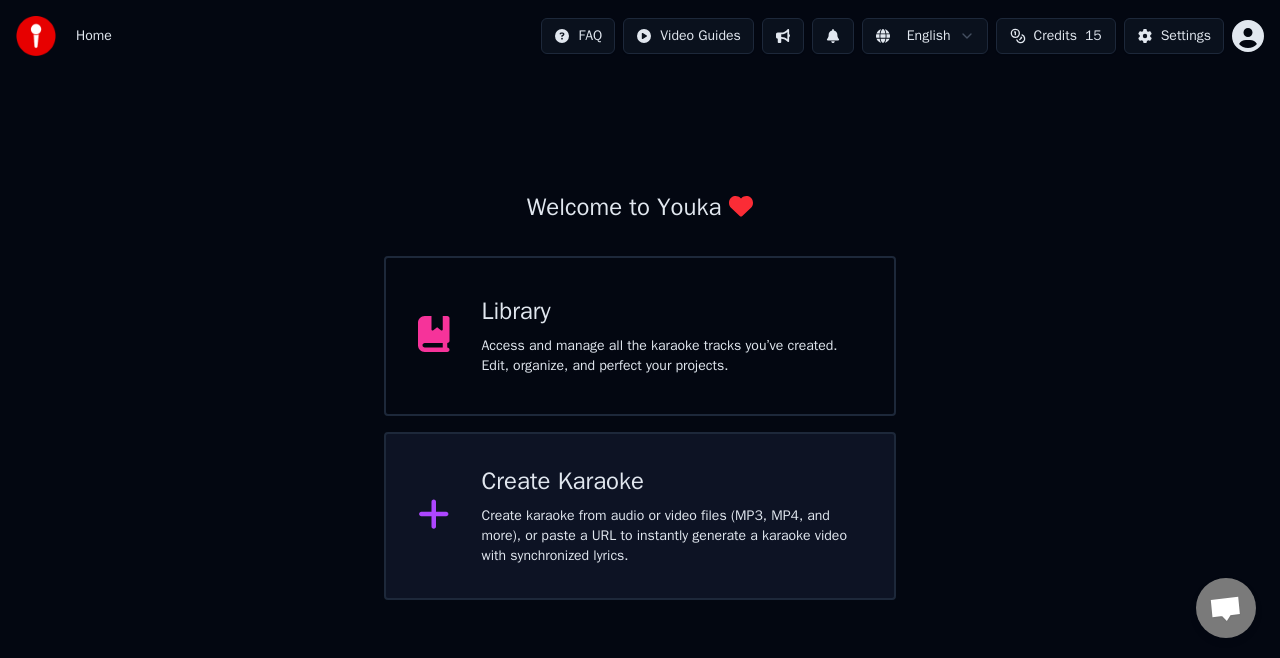 click at bounding box center (434, 514) 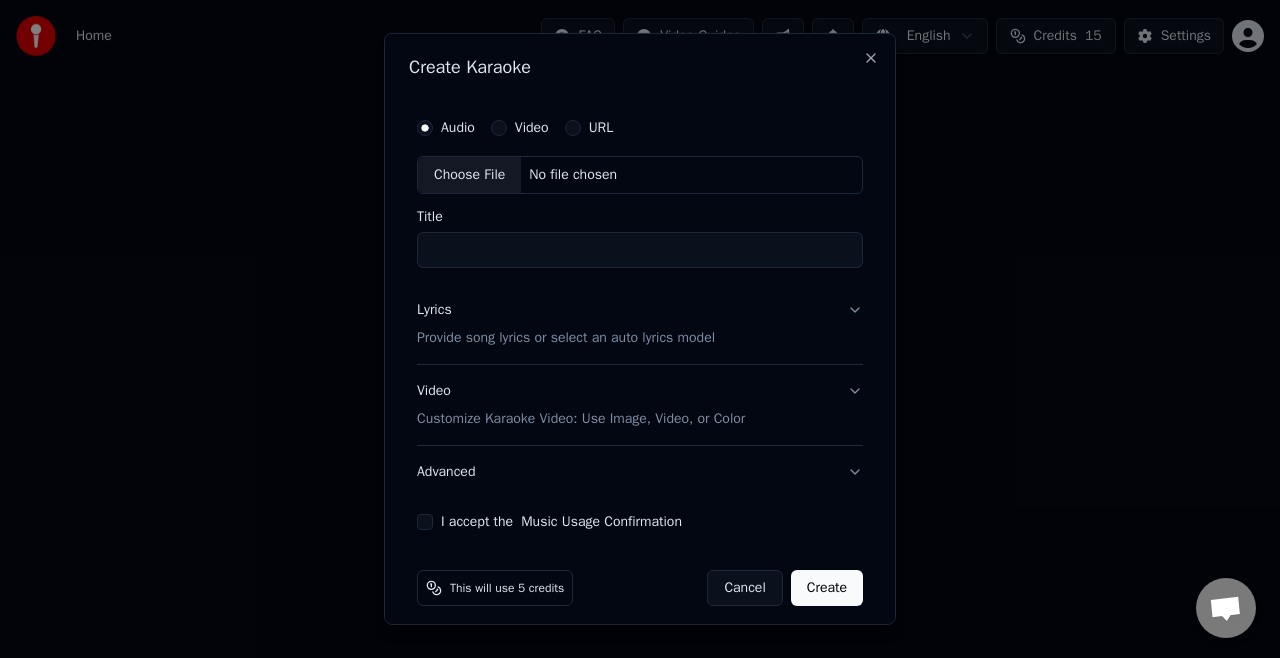 click on "Choose File" at bounding box center [469, 175] 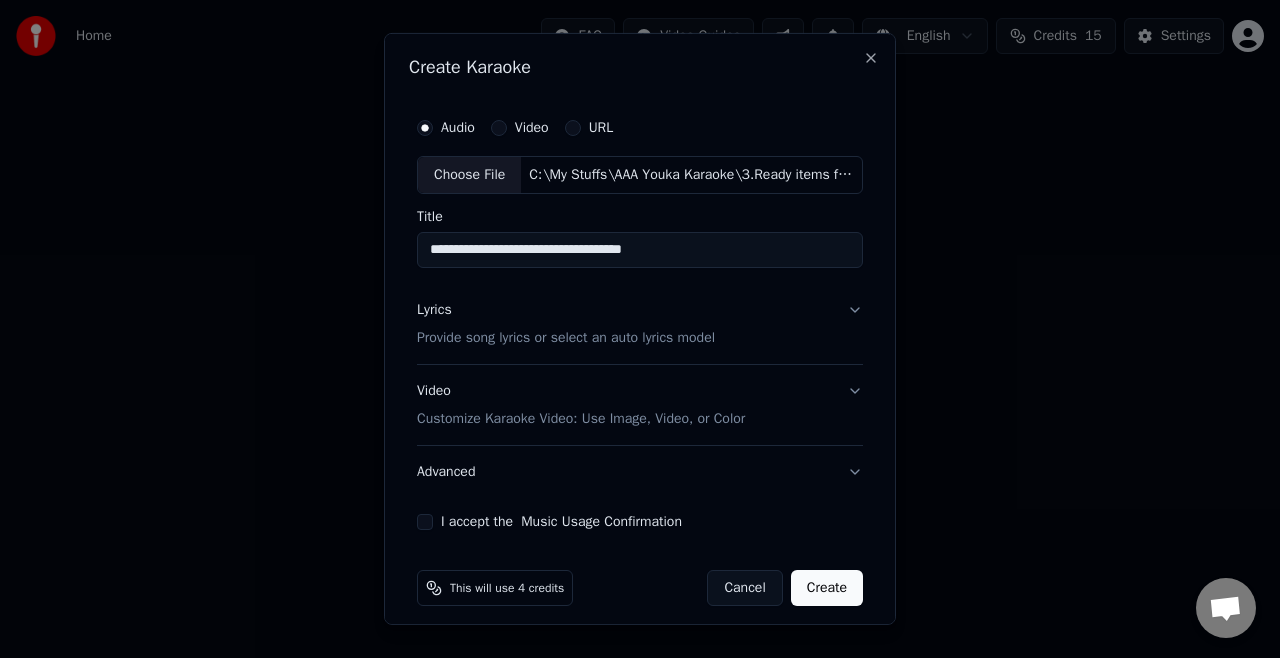 drag, startPoint x: 443, startPoint y: 243, endPoint x: 397, endPoint y: 254, distance: 47.296936 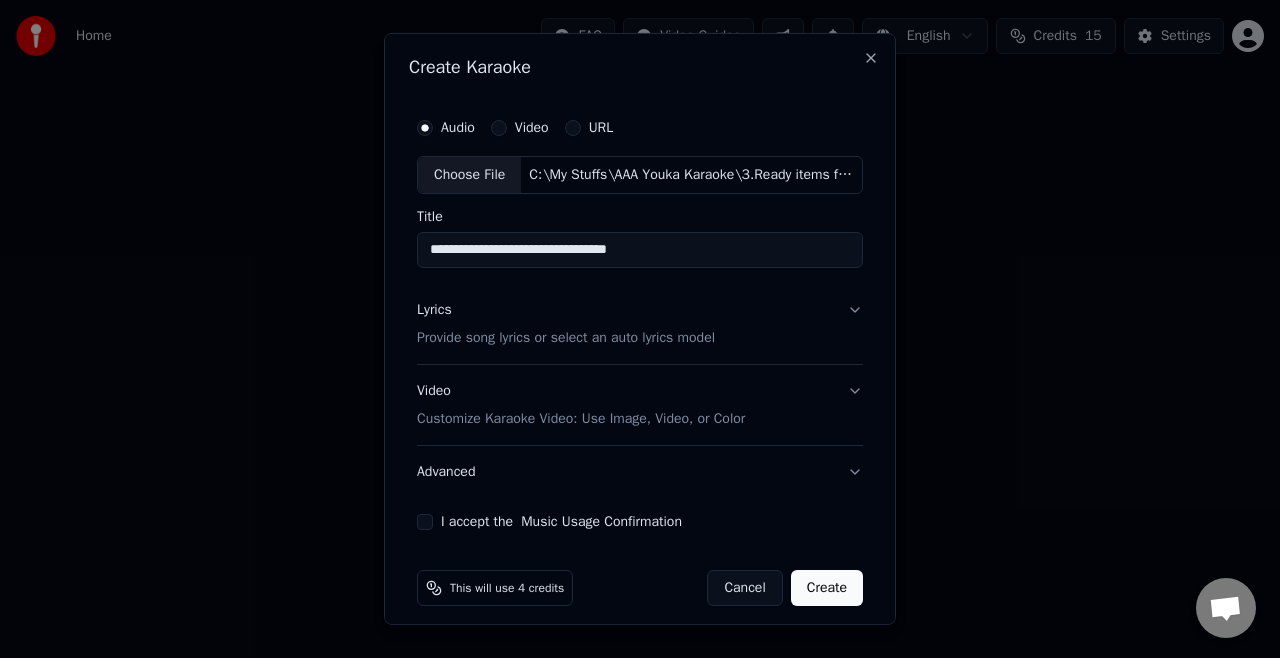 type on "**********" 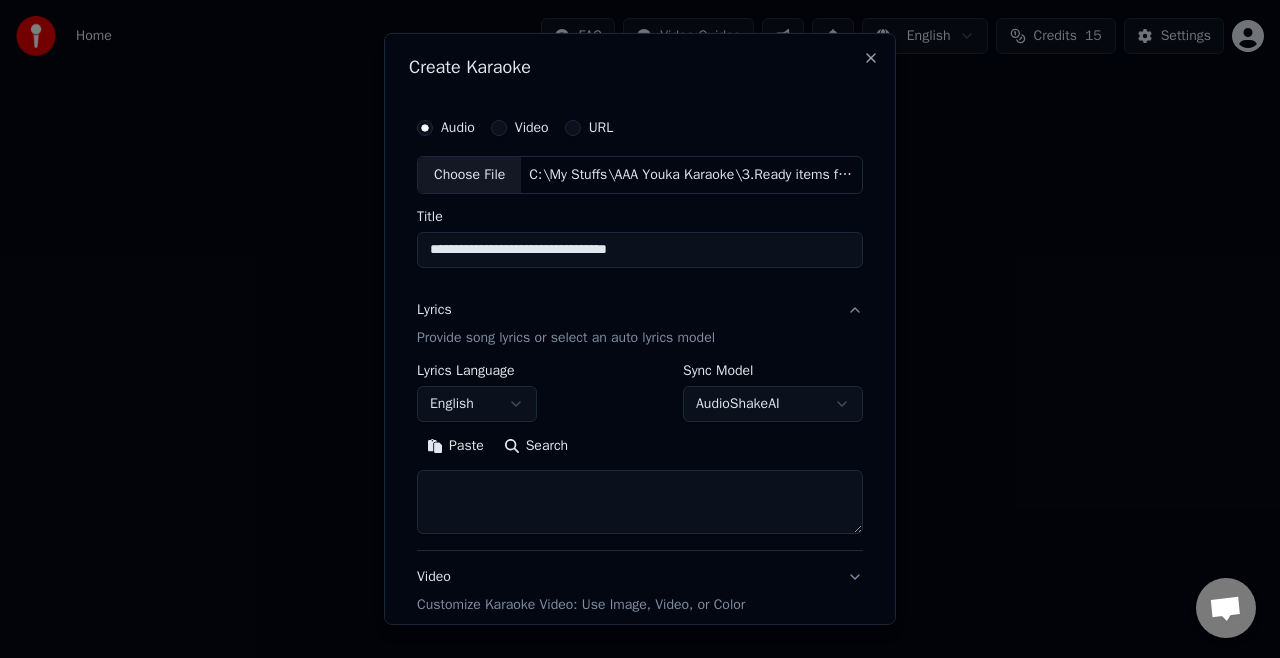 click on "Paste" at bounding box center [455, 446] 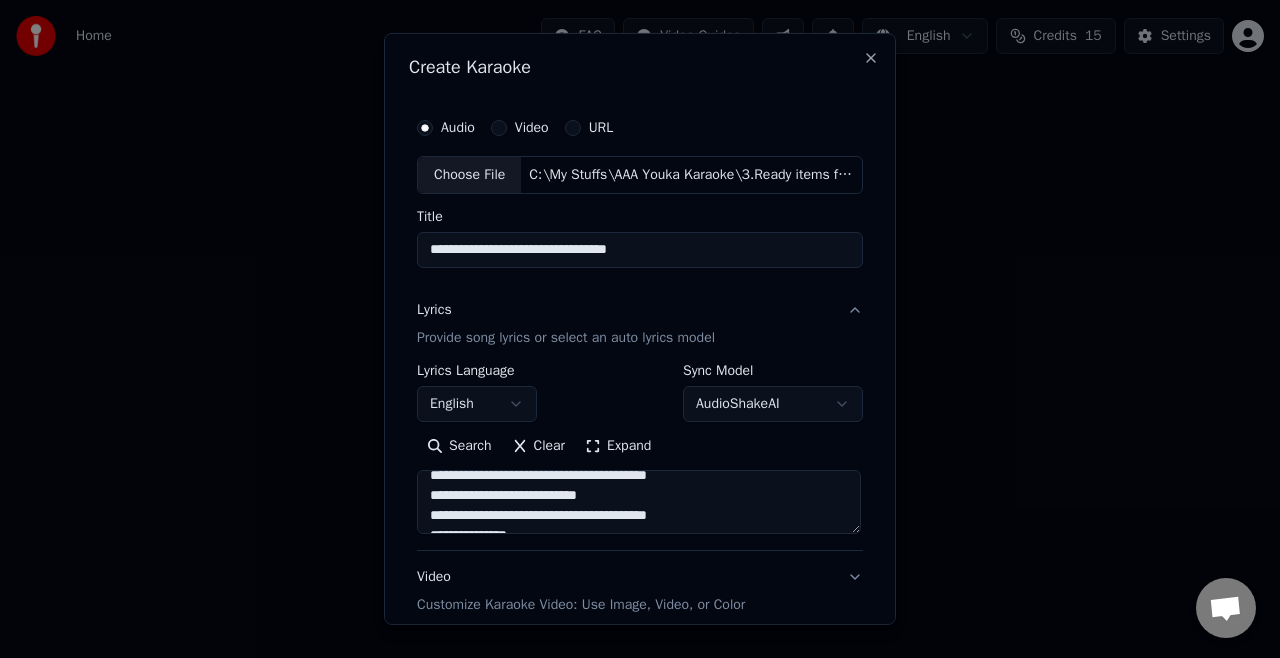 scroll, scrollTop: 353, scrollLeft: 0, axis: vertical 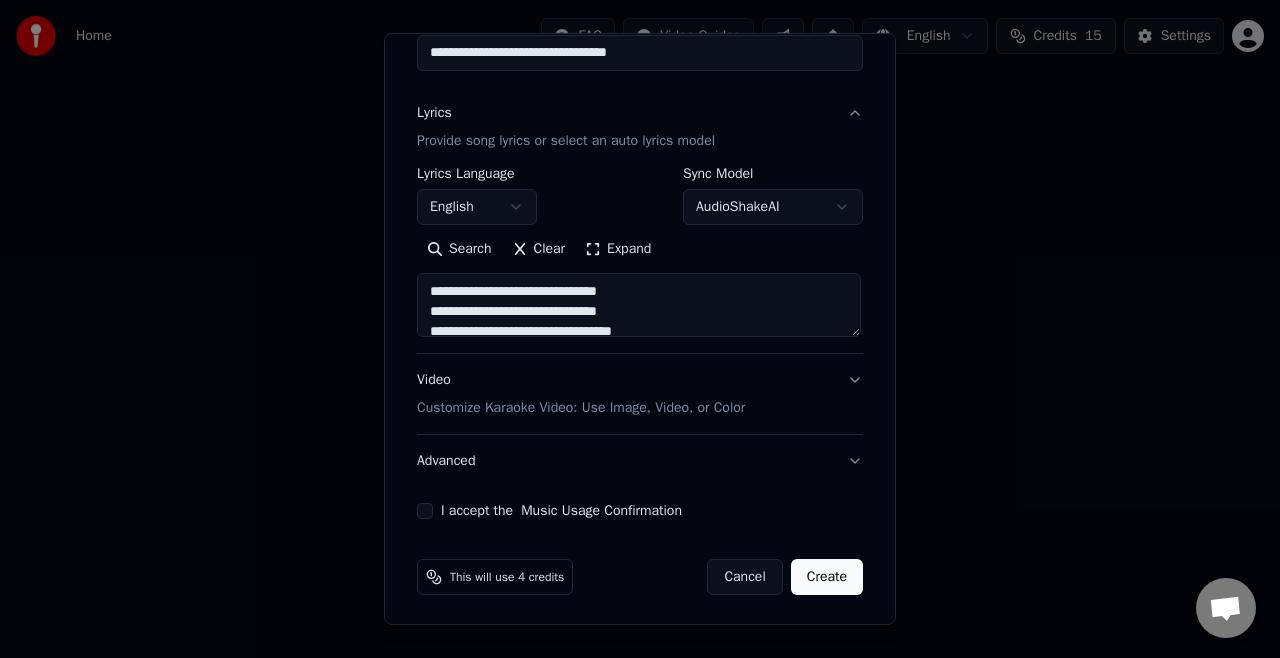 click on "Customize Karaoke Video: Use Image, Video, or Color" at bounding box center [581, 408] 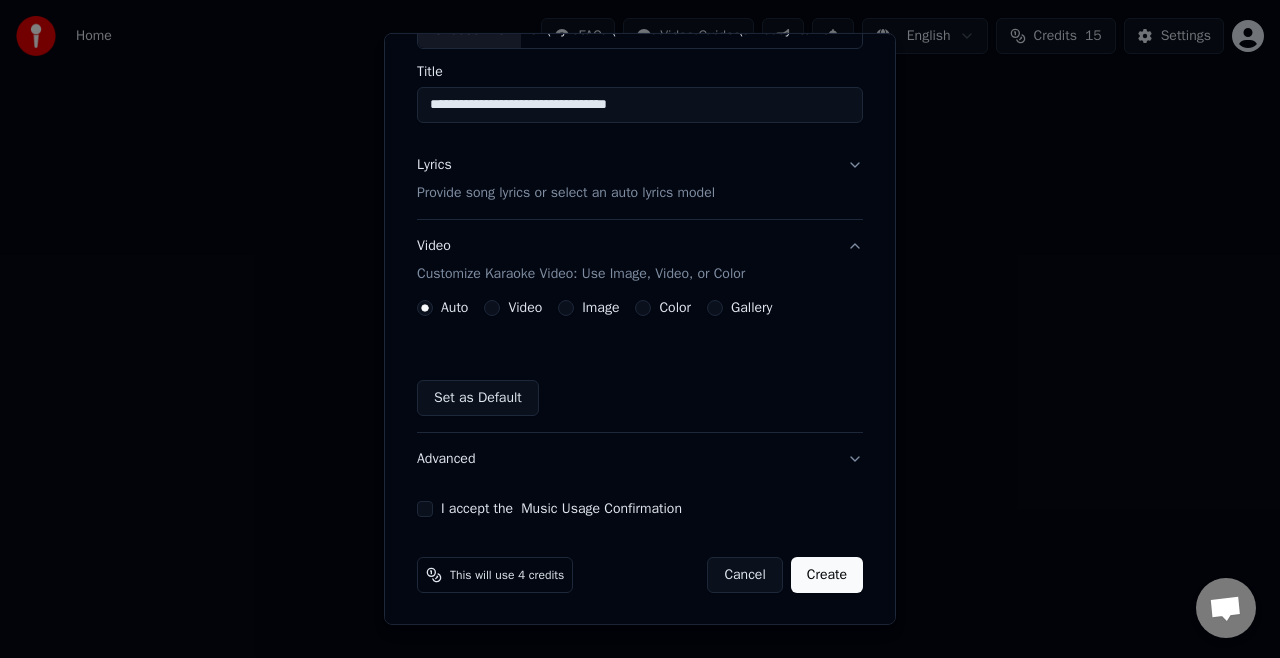 scroll, scrollTop: 144, scrollLeft: 0, axis: vertical 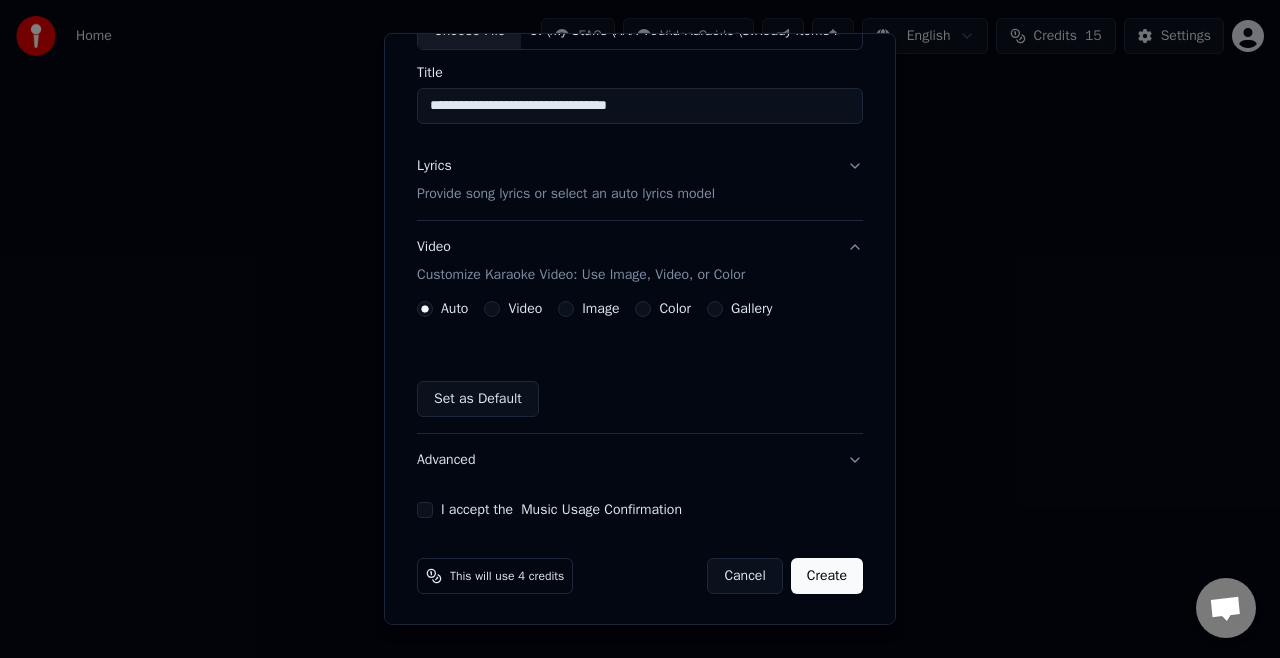 click on "Image" at bounding box center (566, 309) 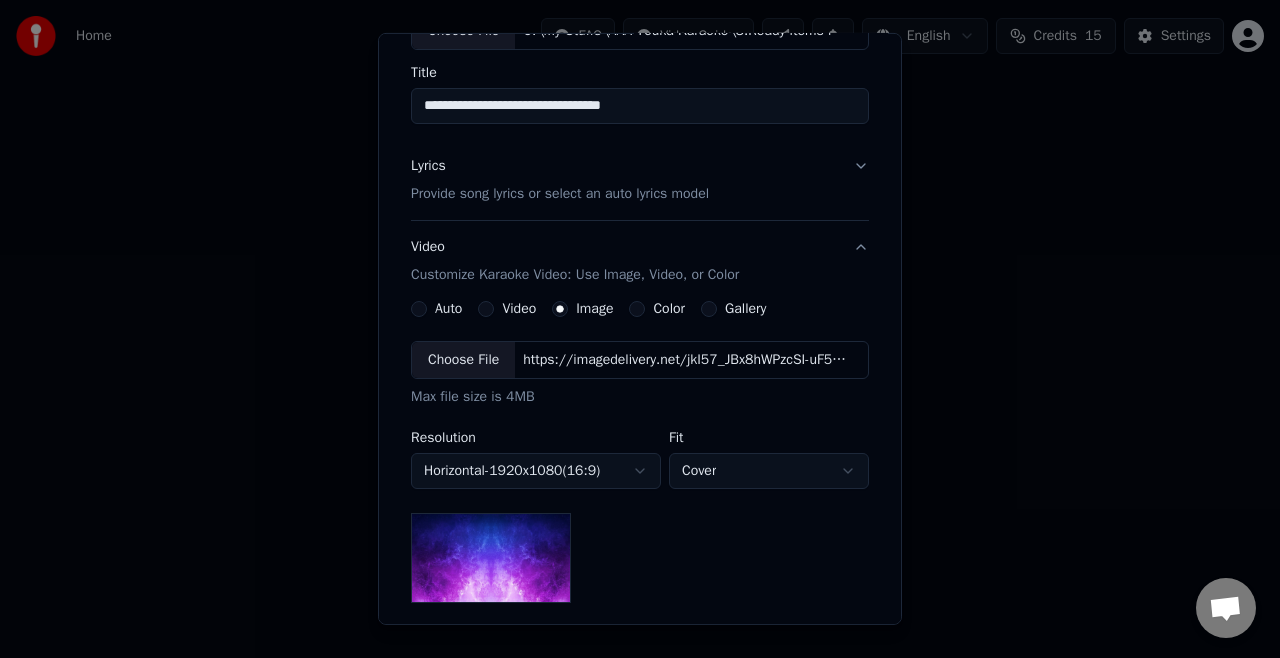 click on "Choose File" at bounding box center (463, 360) 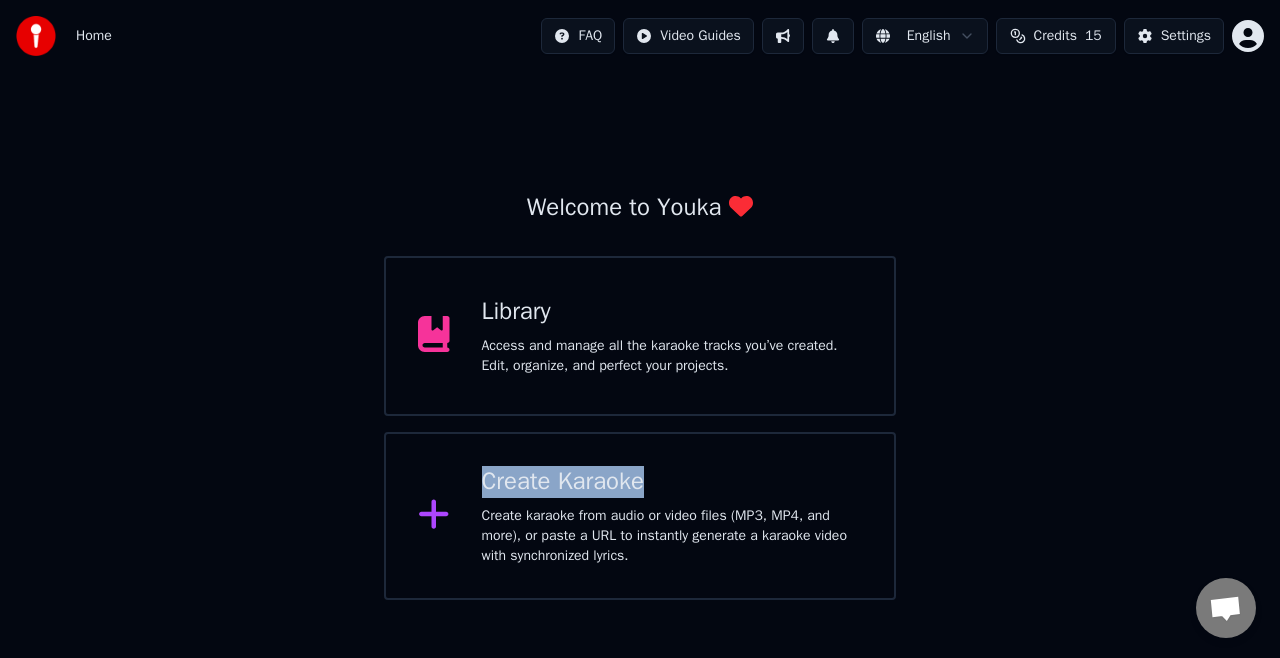 drag, startPoint x: 910, startPoint y: 372, endPoint x: 1279, endPoint y: 436, distance: 374.509 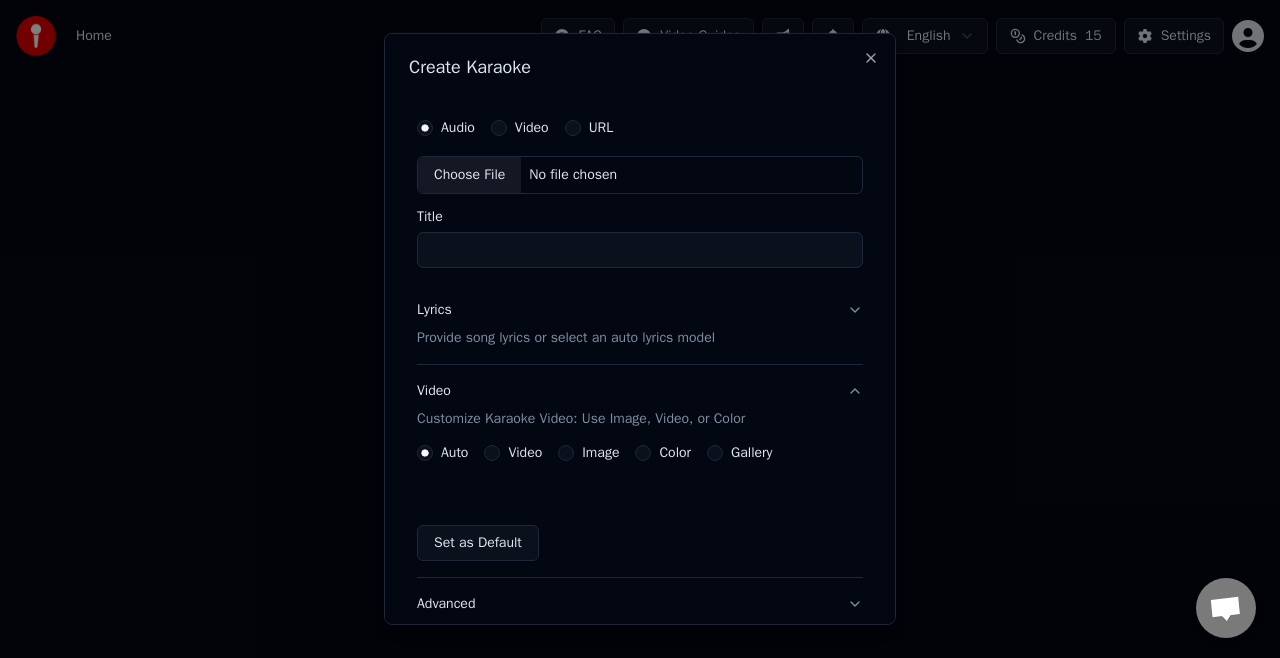 click on "Choose File" at bounding box center (469, 175) 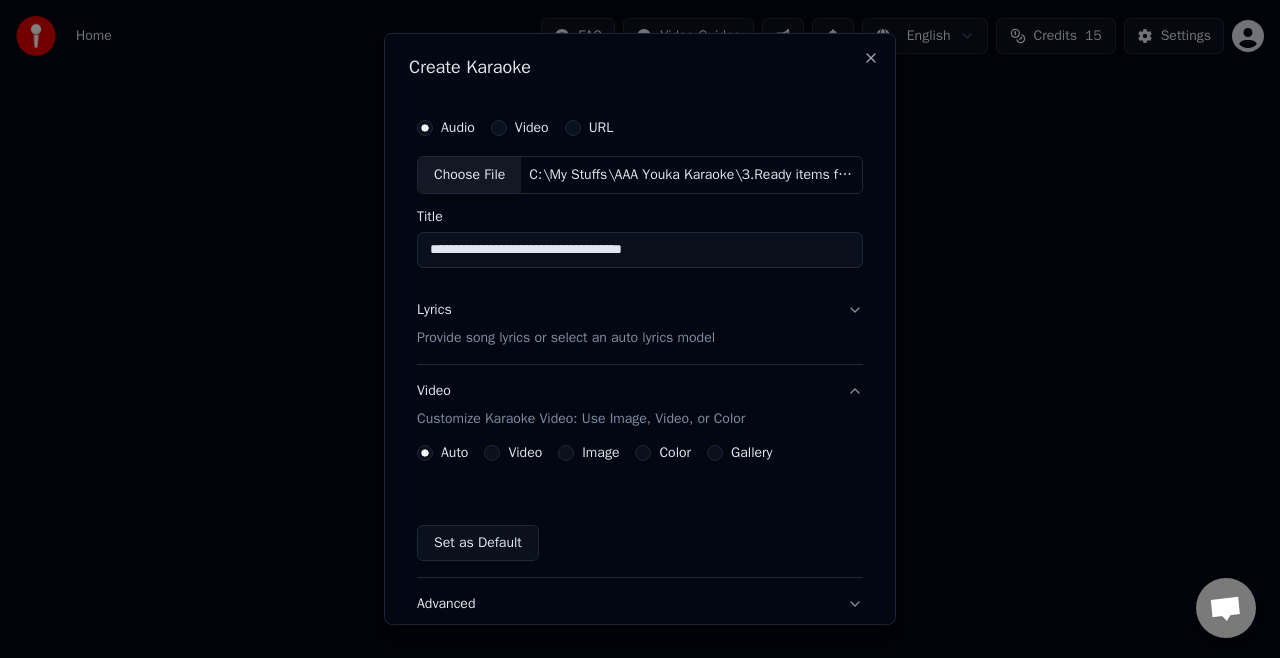 click on "Provide song lyrics or select an auto lyrics model" at bounding box center [566, 338] 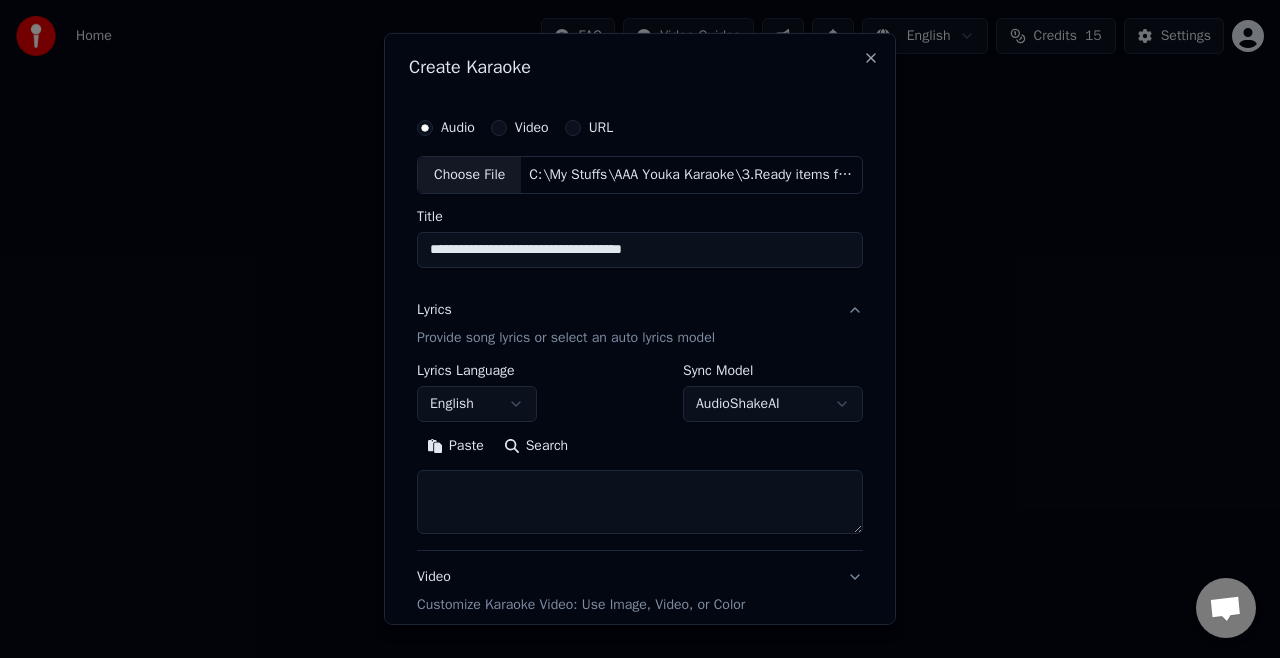 click on "Paste" at bounding box center [455, 446] 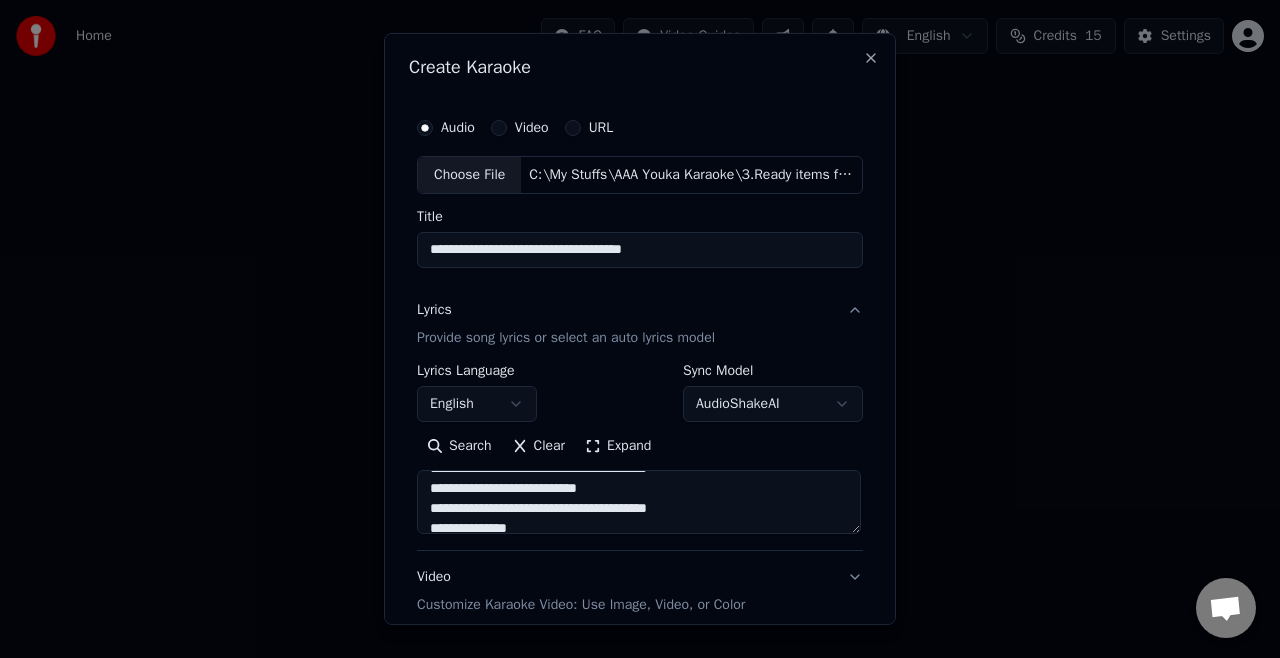 scroll, scrollTop: 353, scrollLeft: 0, axis: vertical 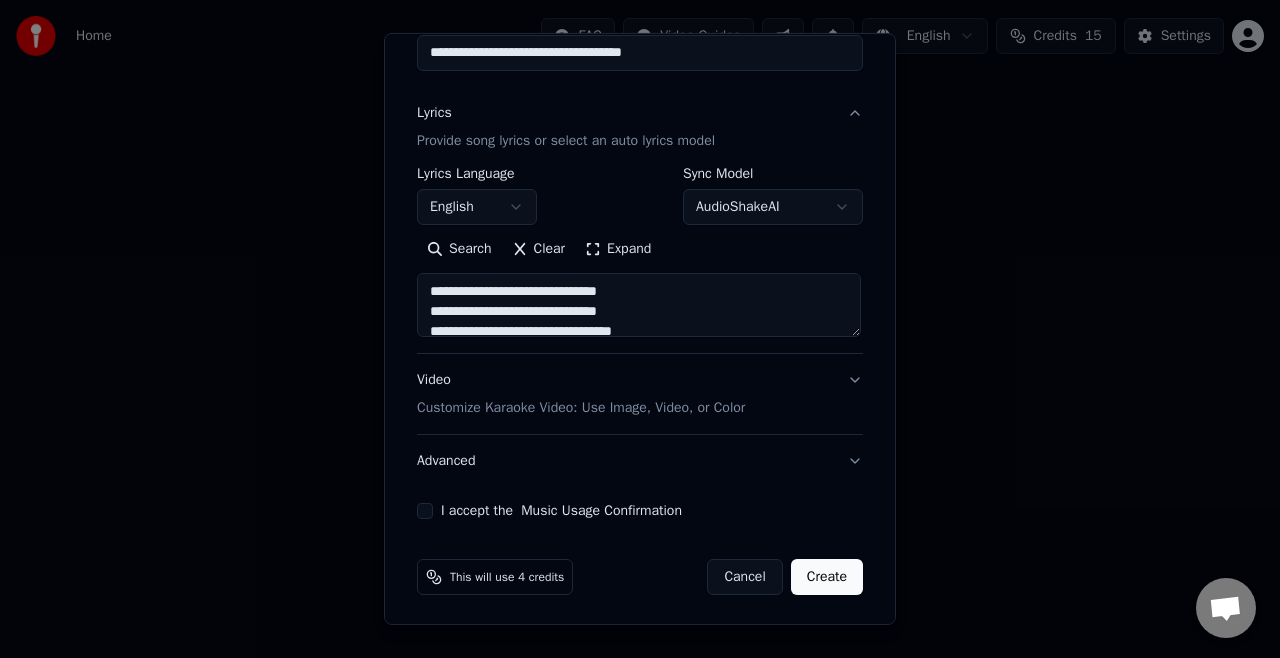 click on "Customize Karaoke Video: Use Image, Video, or Color" at bounding box center (581, 408) 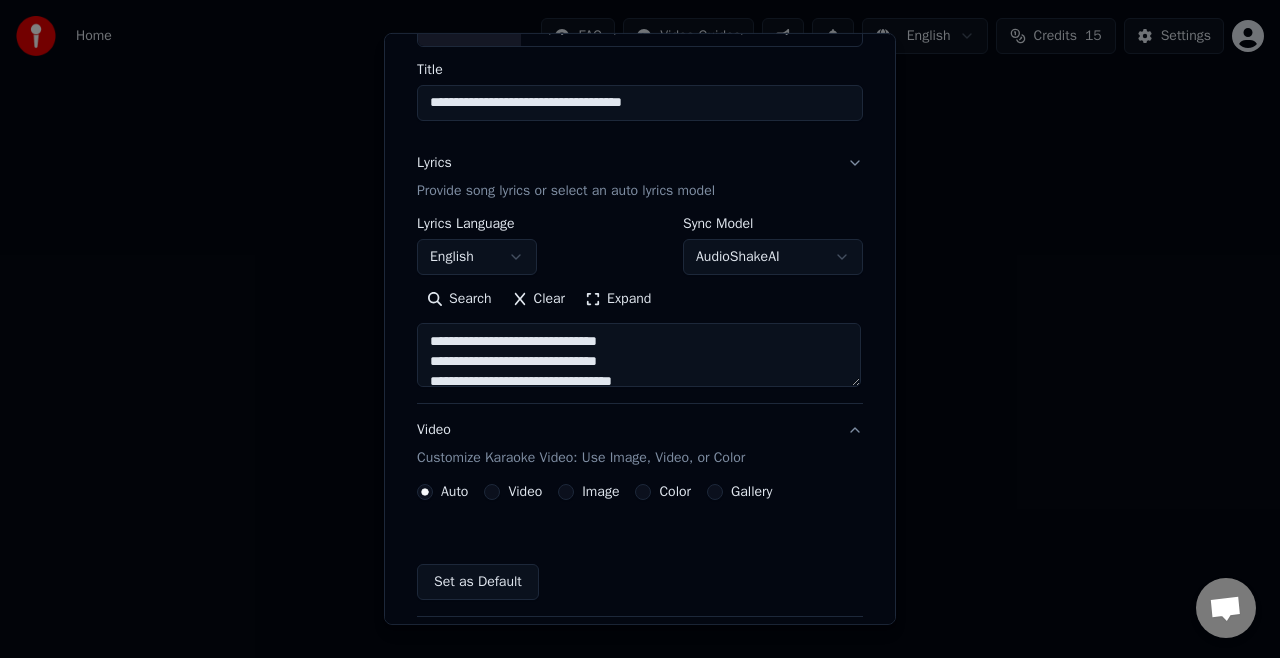 scroll, scrollTop: 144, scrollLeft: 0, axis: vertical 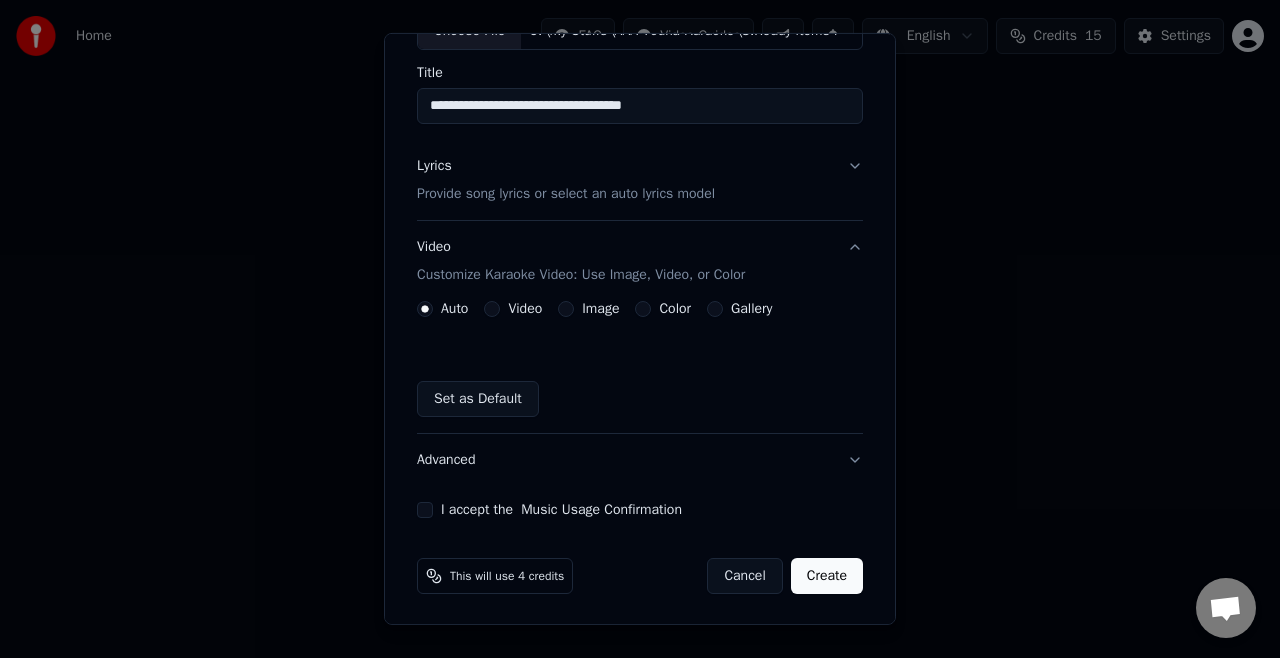 click on "Image" at bounding box center (566, 309) 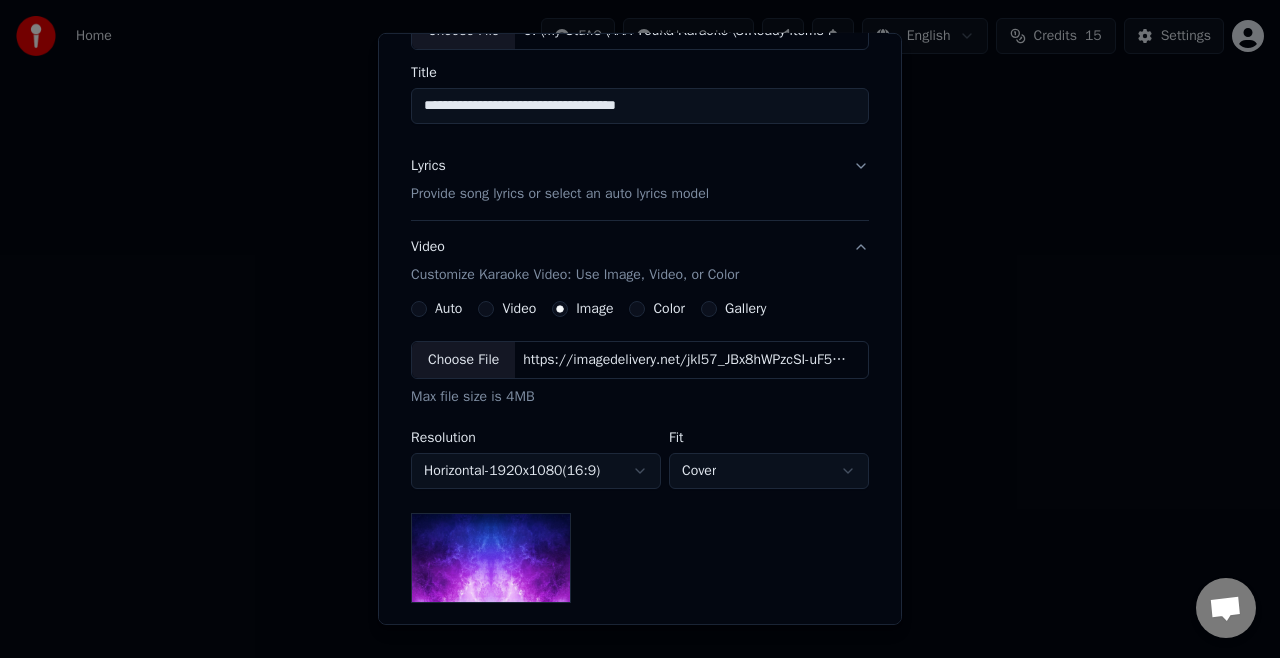 click on "Choose File" at bounding box center (463, 360) 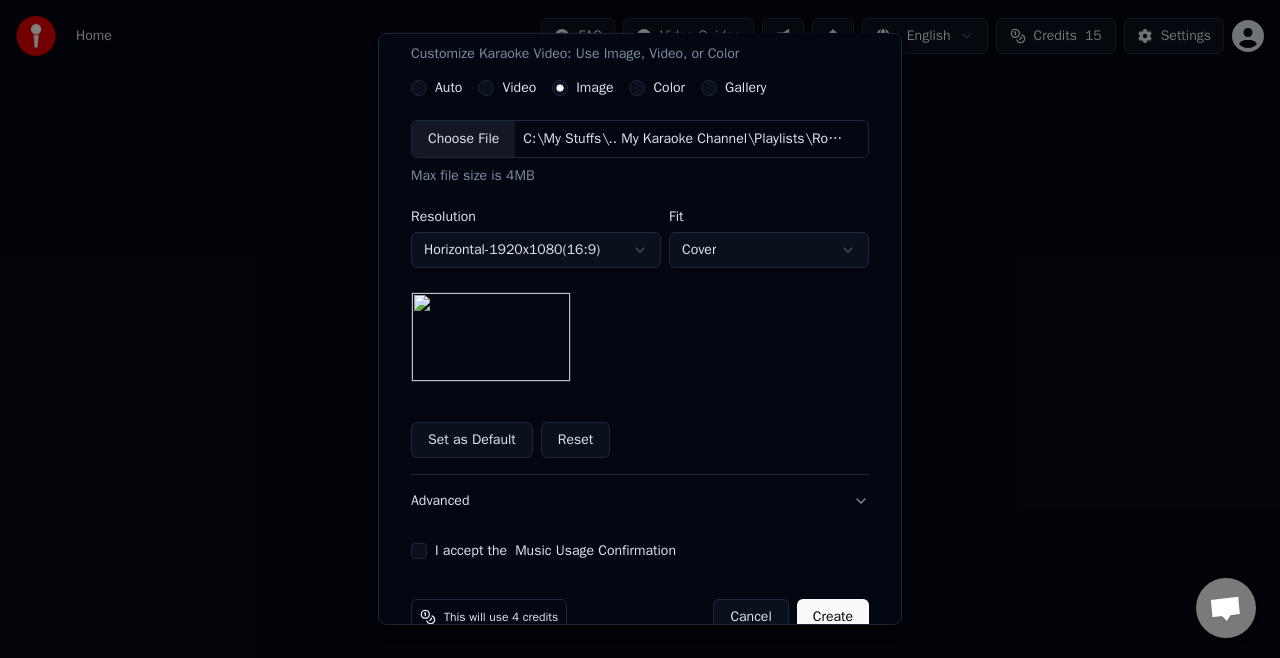 scroll, scrollTop: 402, scrollLeft: 0, axis: vertical 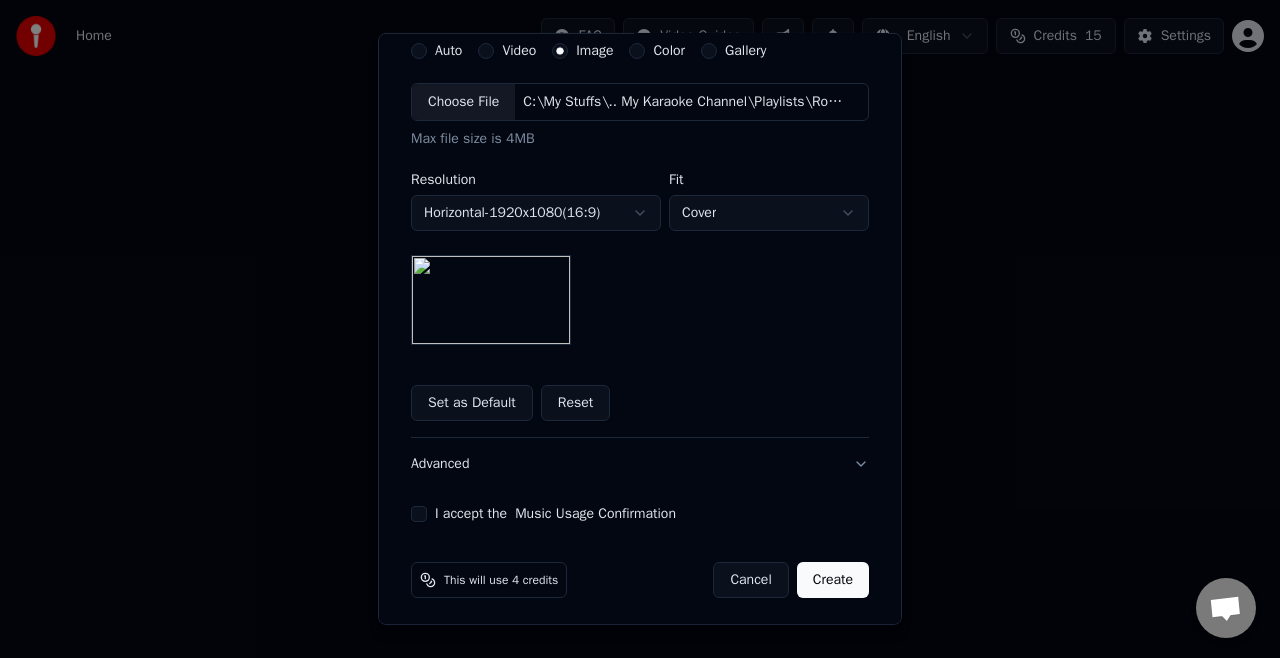 click on "I accept the   Music Usage Confirmation" at bounding box center [419, 514] 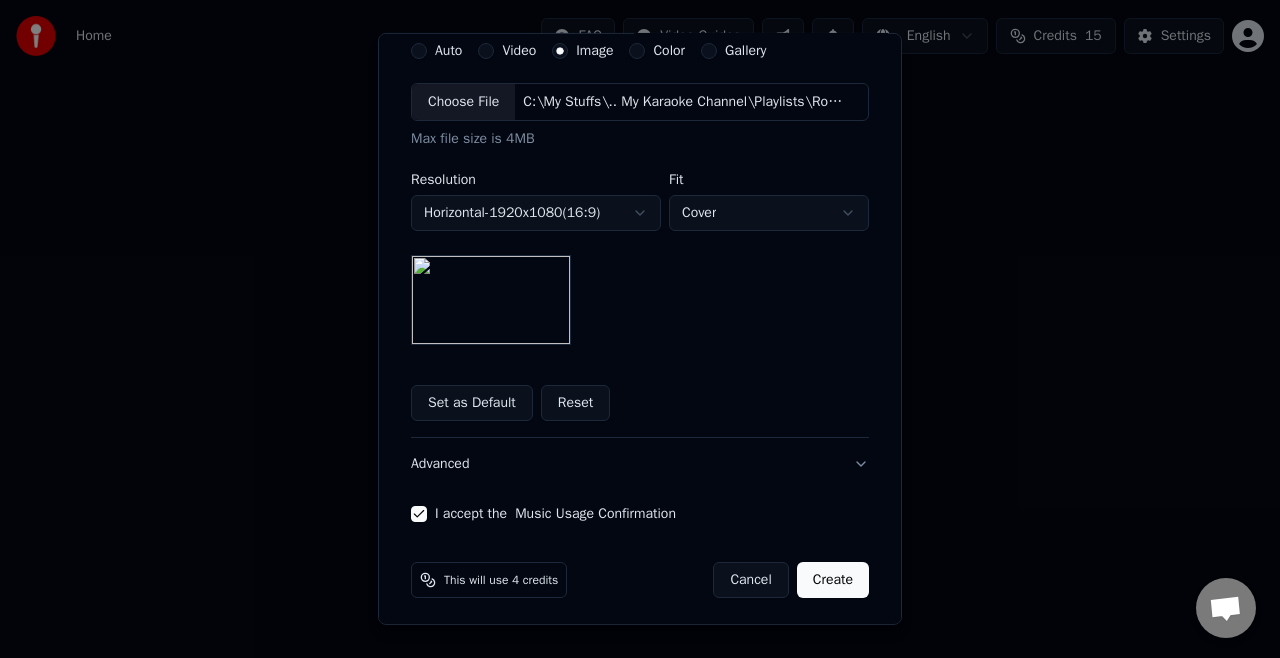 click on "Create" at bounding box center (833, 580) 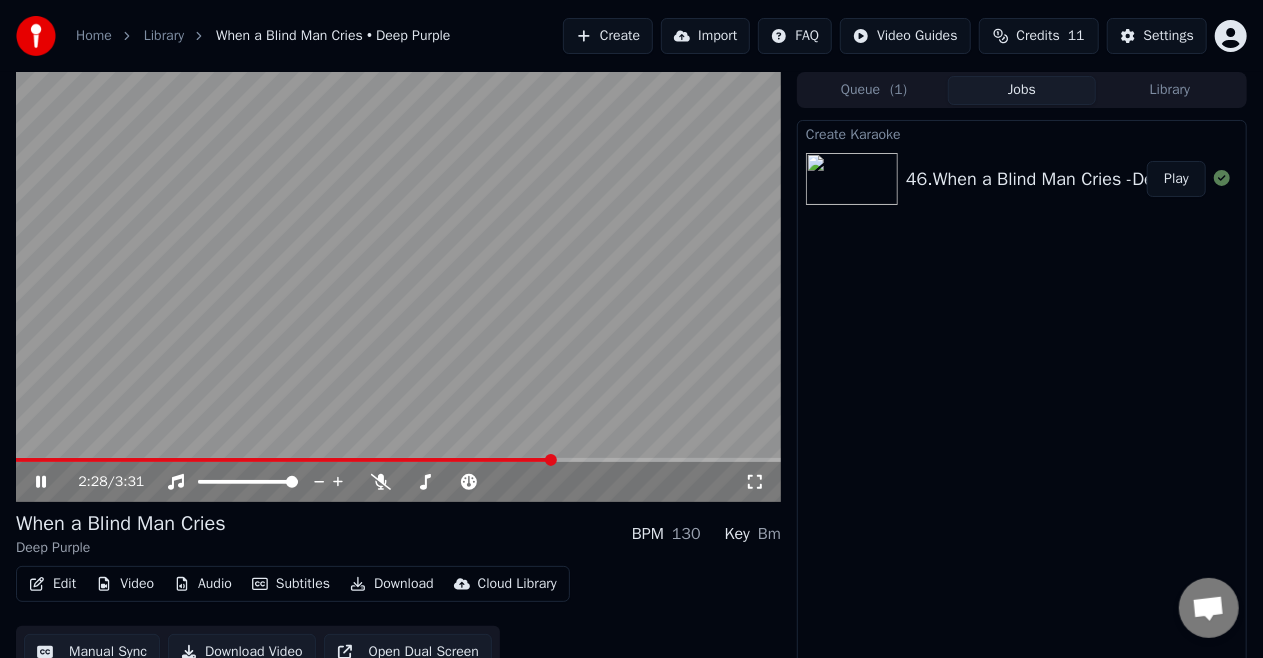 click at bounding box center [41, 482] 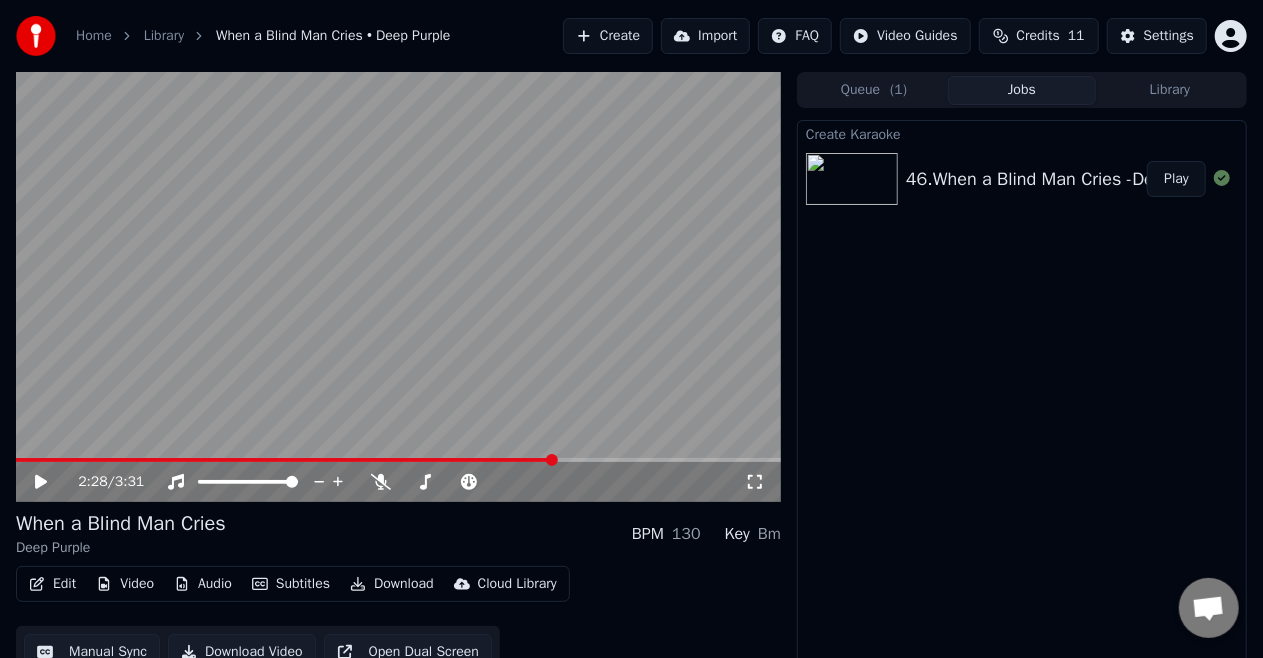 click on "Create" at bounding box center [608, 36] 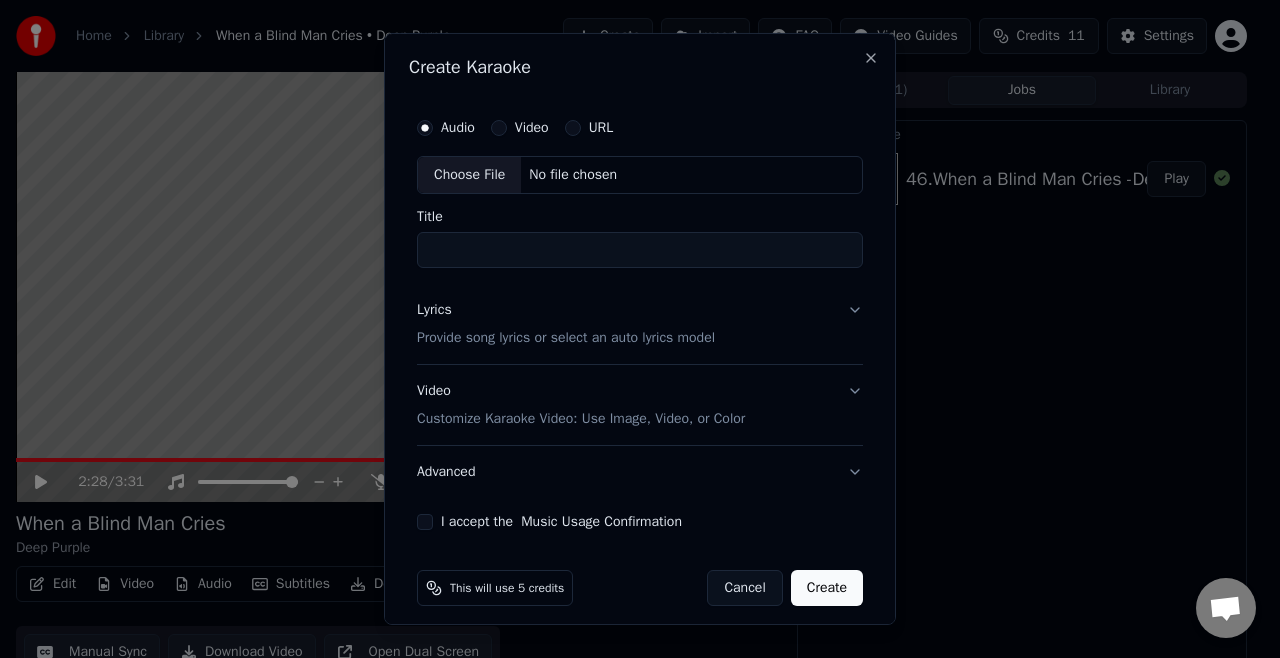 click on "Choose File" at bounding box center (469, 175) 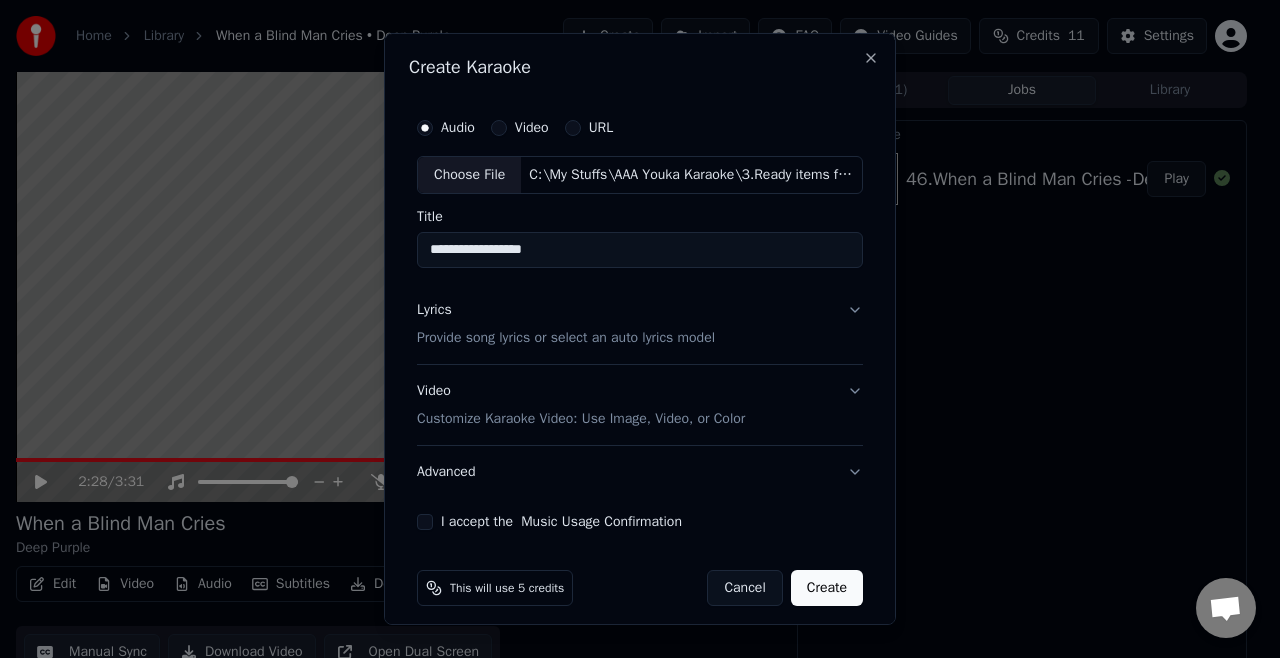 drag, startPoint x: 440, startPoint y: 249, endPoint x: 388, endPoint y: 260, distance: 53.15073 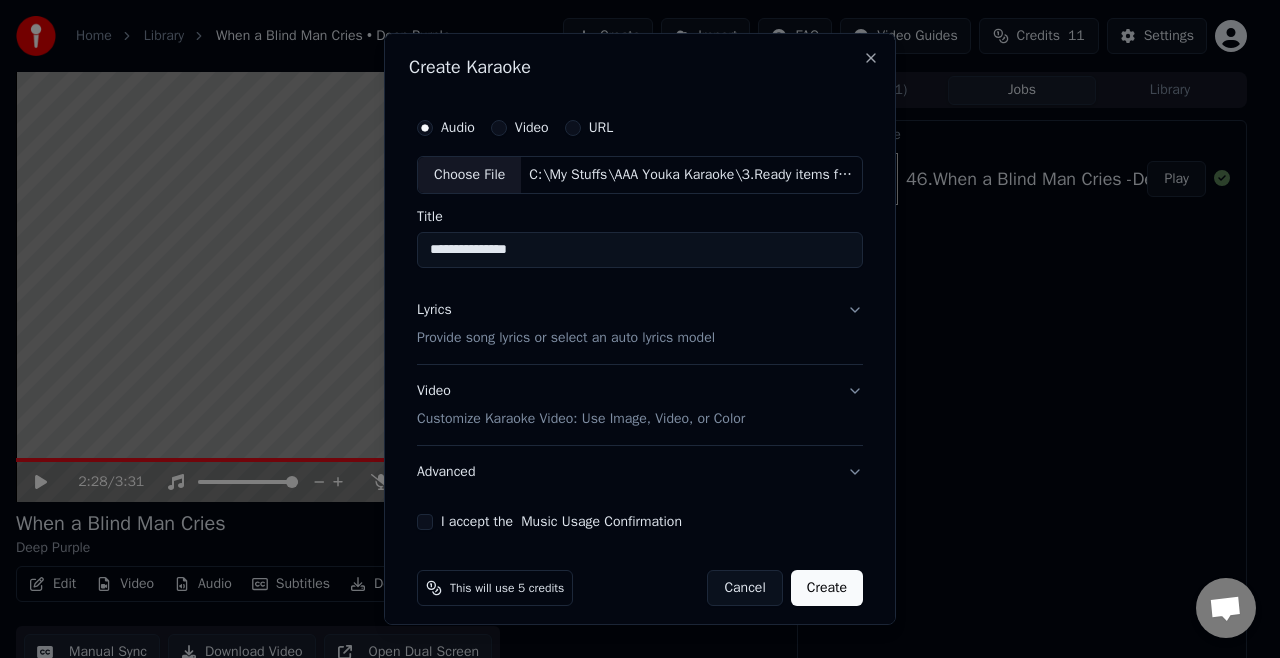 type on "**********" 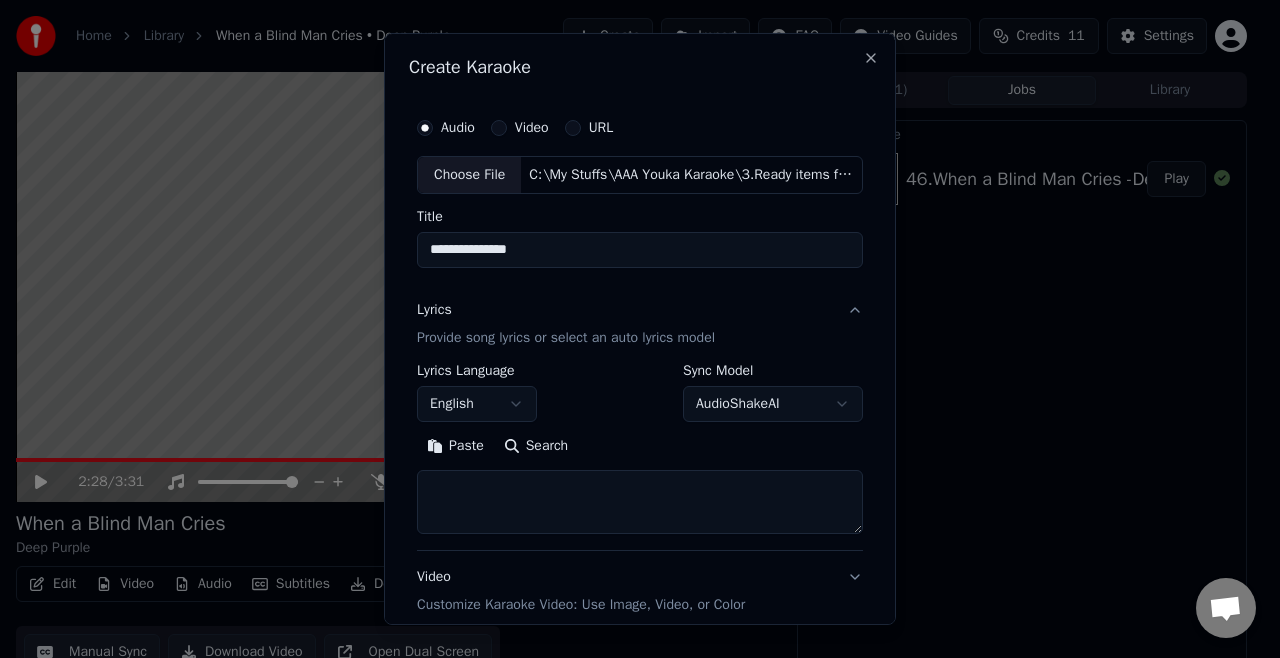 click on "Paste" at bounding box center [455, 446] 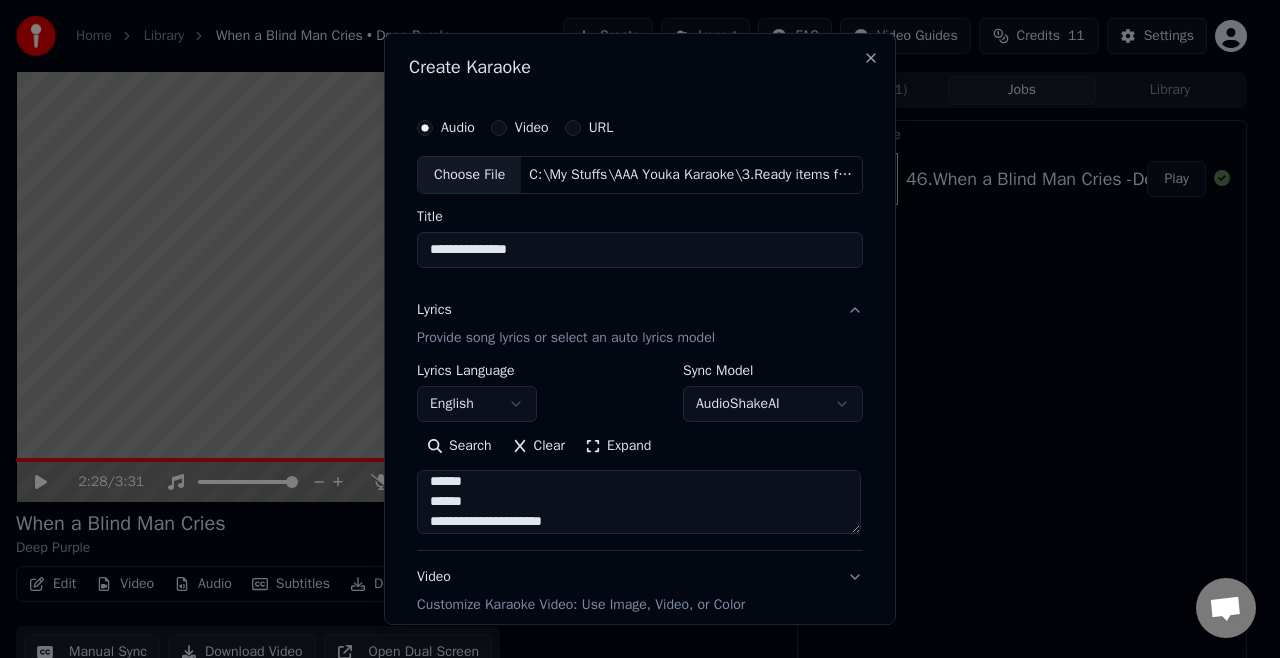 scroll, scrollTop: 812, scrollLeft: 0, axis: vertical 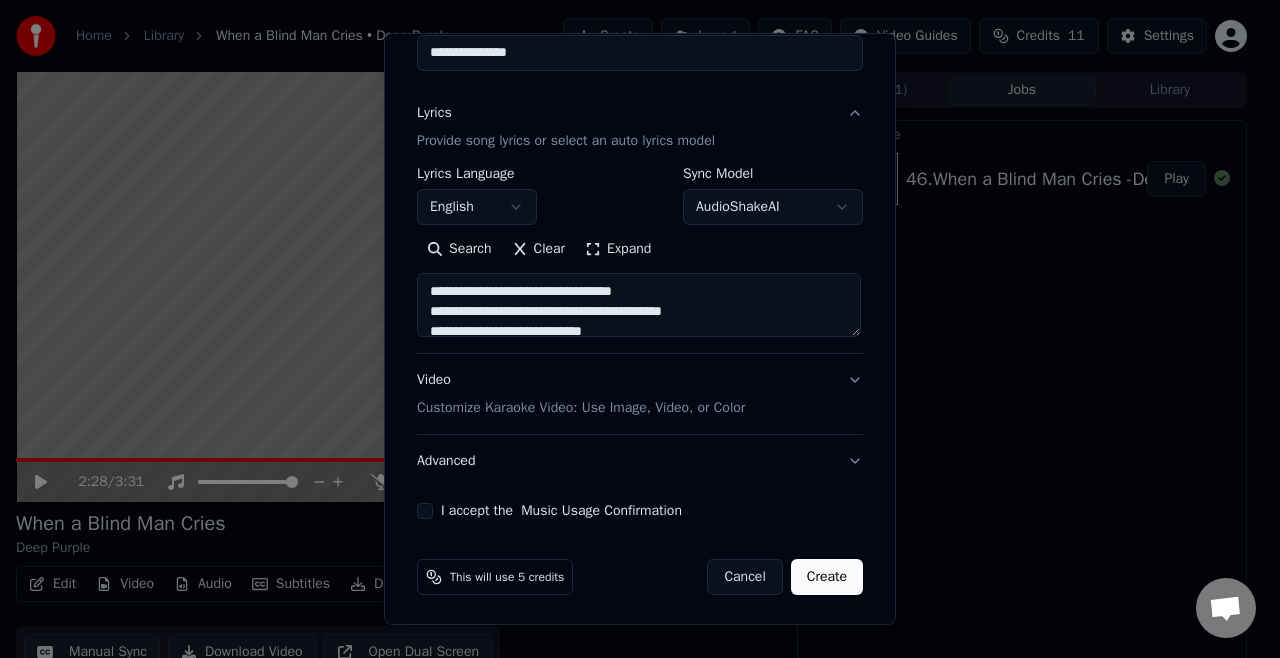 click on "Customize Karaoke Video: Use Image, Video, or Color" at bounding box center [581, 408] 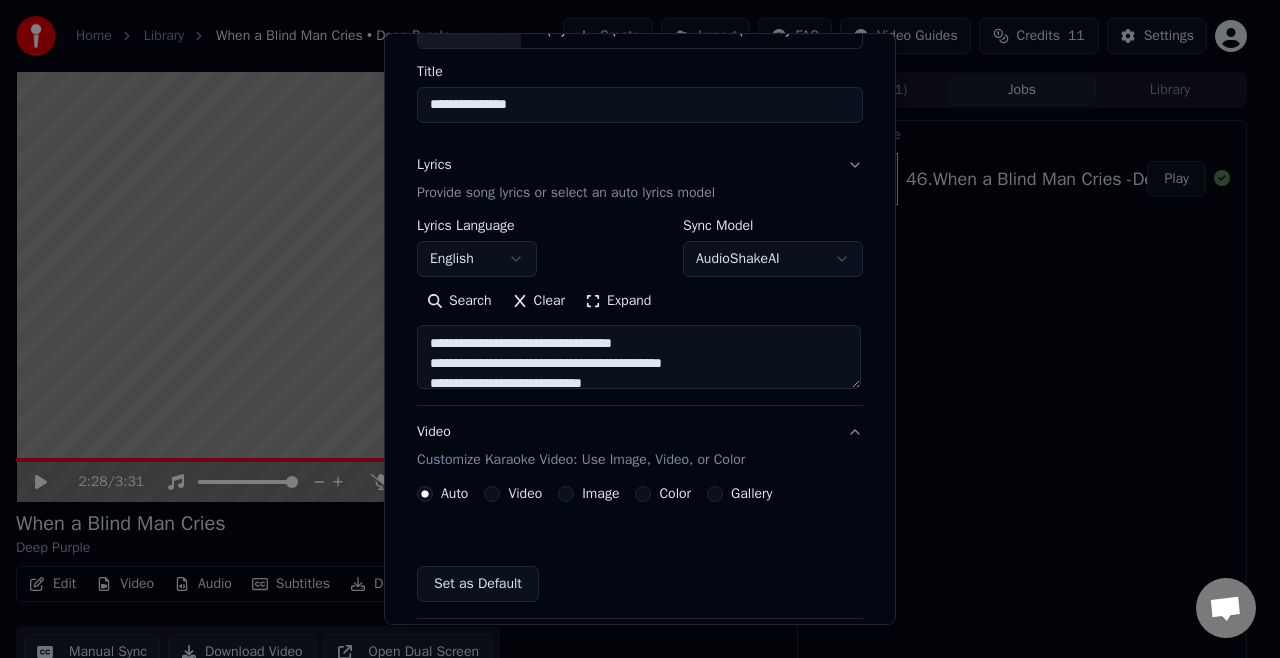 scroll, scrollTop: 144, scrollLeft: 0, axis: vertical 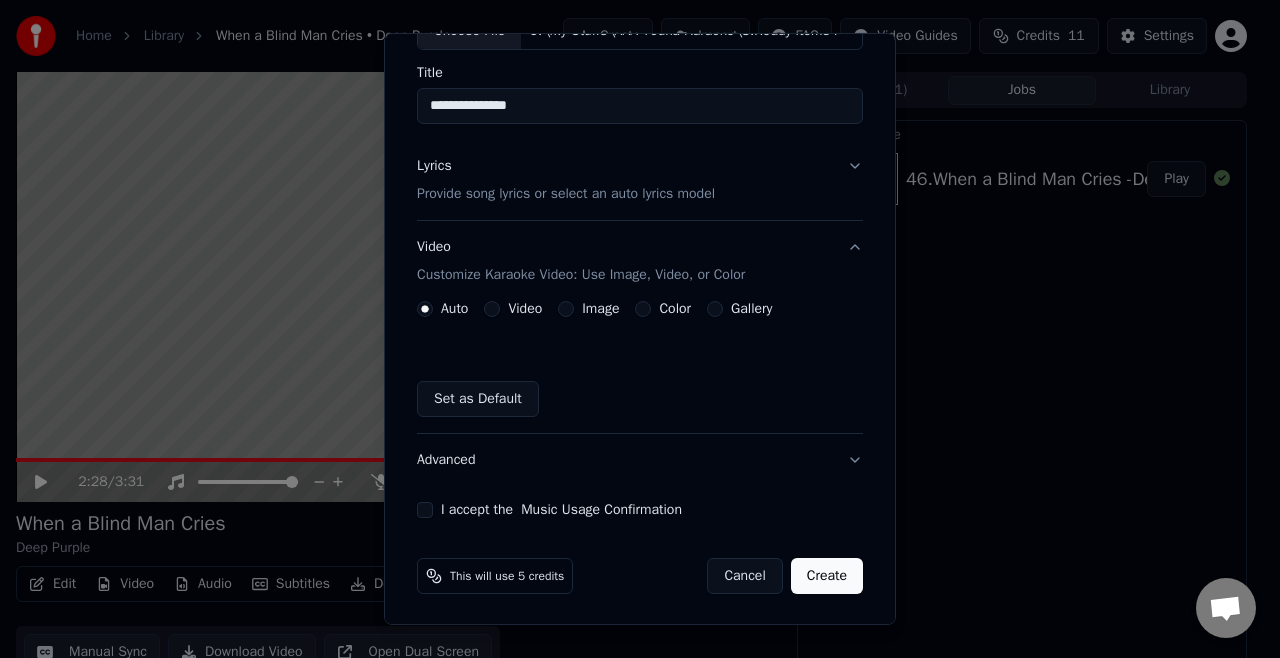 click on "Image" at bounding box center [566, 309] 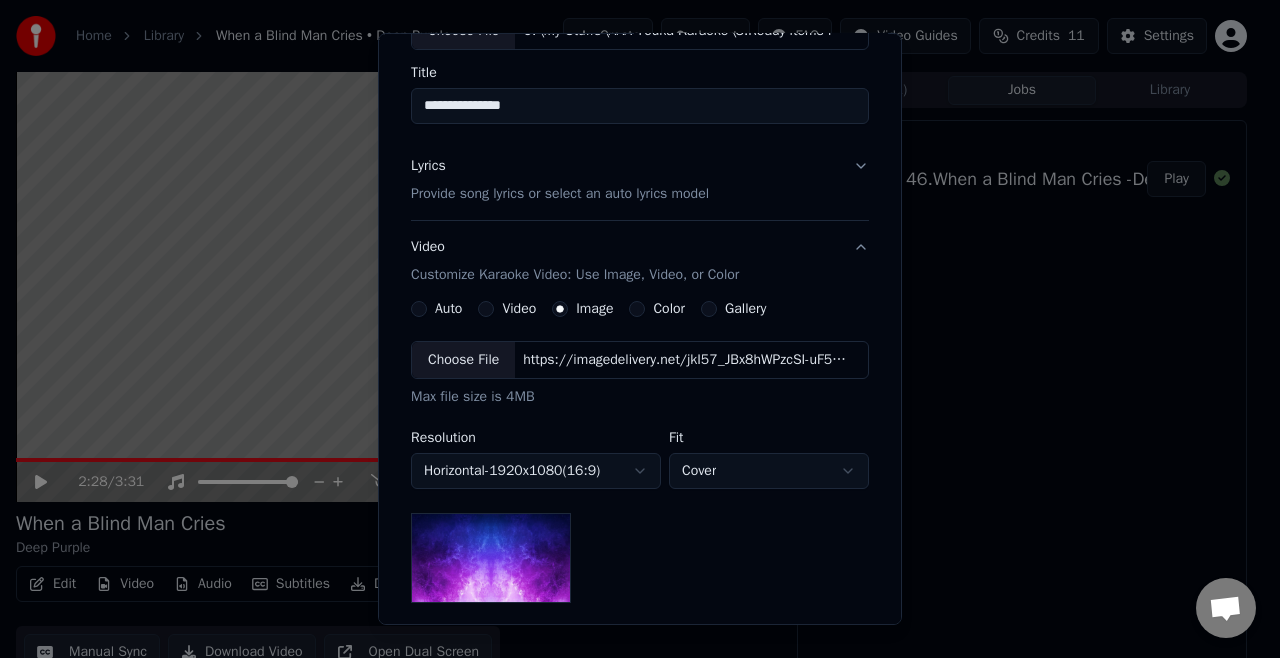 click on "Choose File" at bounding box center [463, 360] 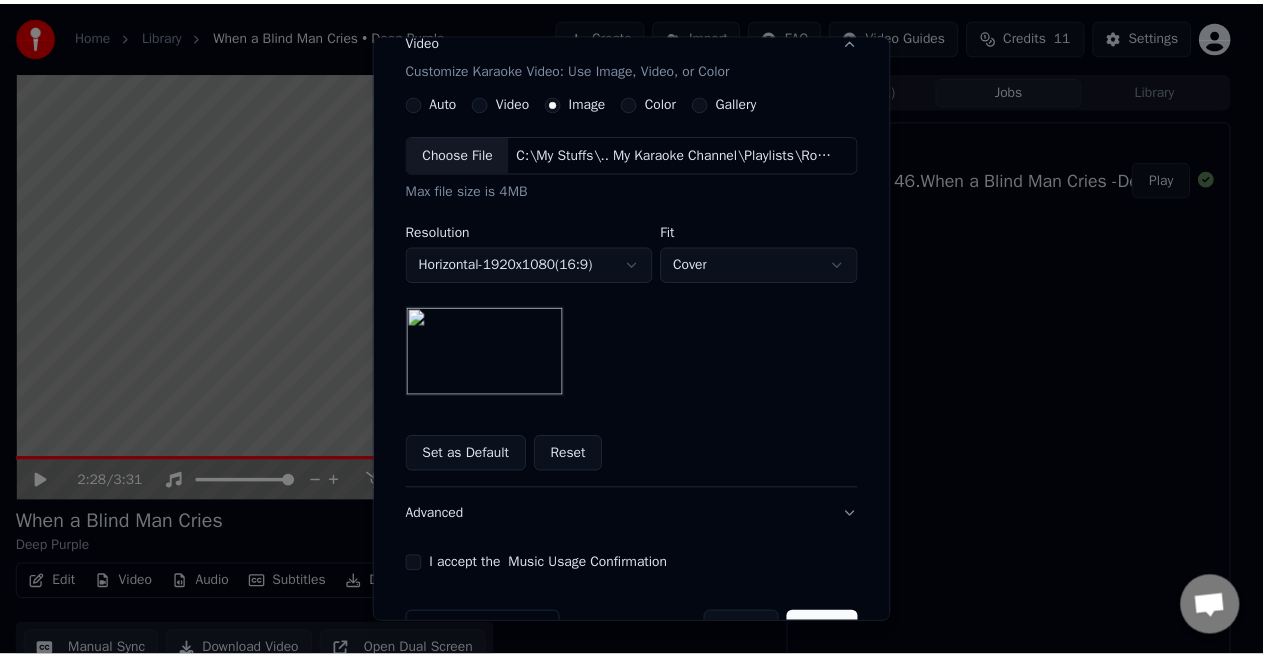 scroll, scrollTop: 404, scrollLeft: 0, axis: vertical 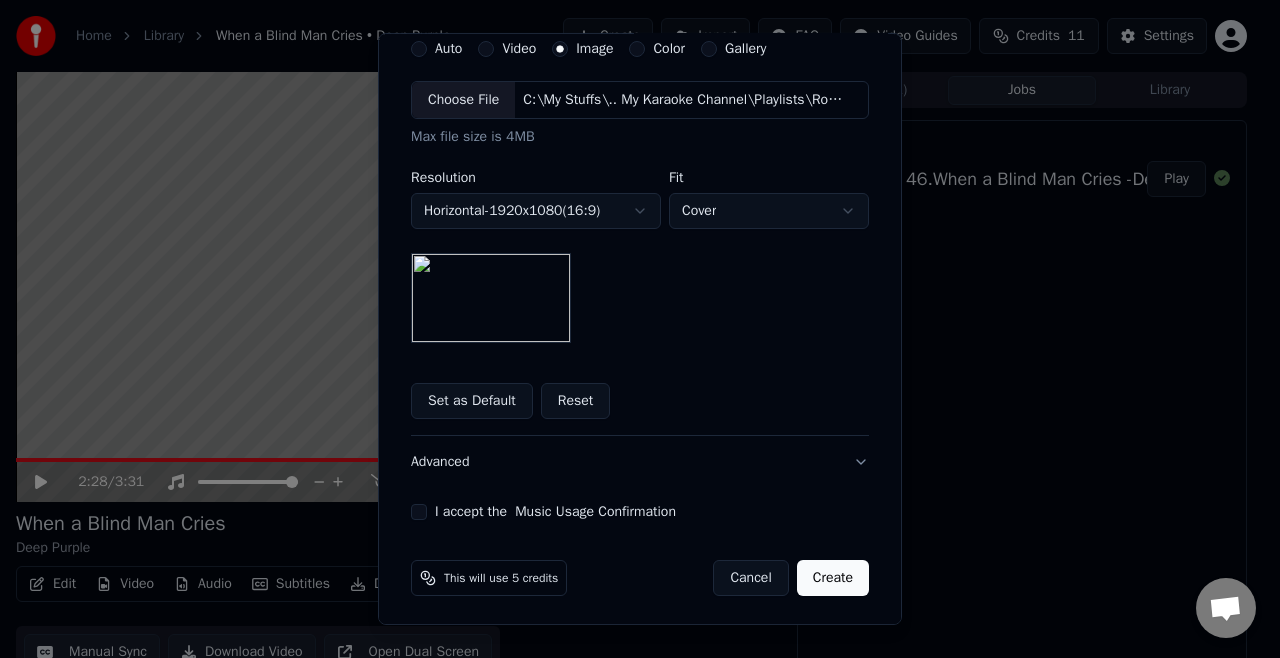click on "I accept the   Music Usage Confirmation" at bounding box center [419, 512] 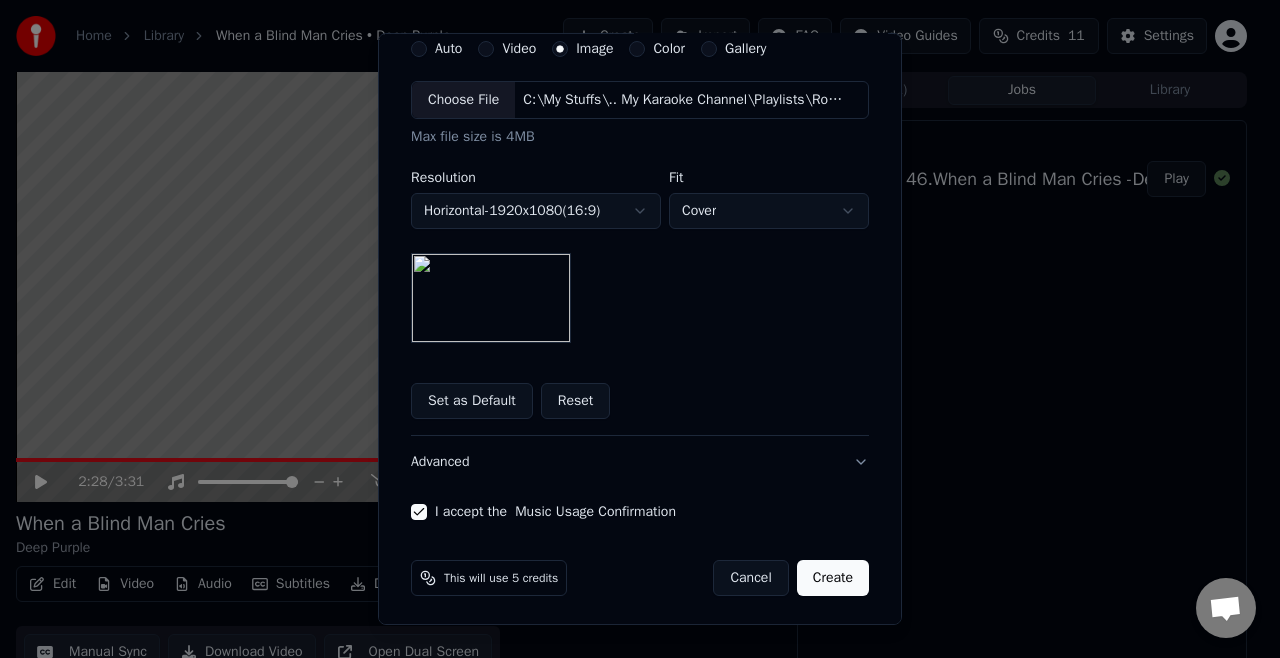 click on "Create" at bounding box center (833, 578) 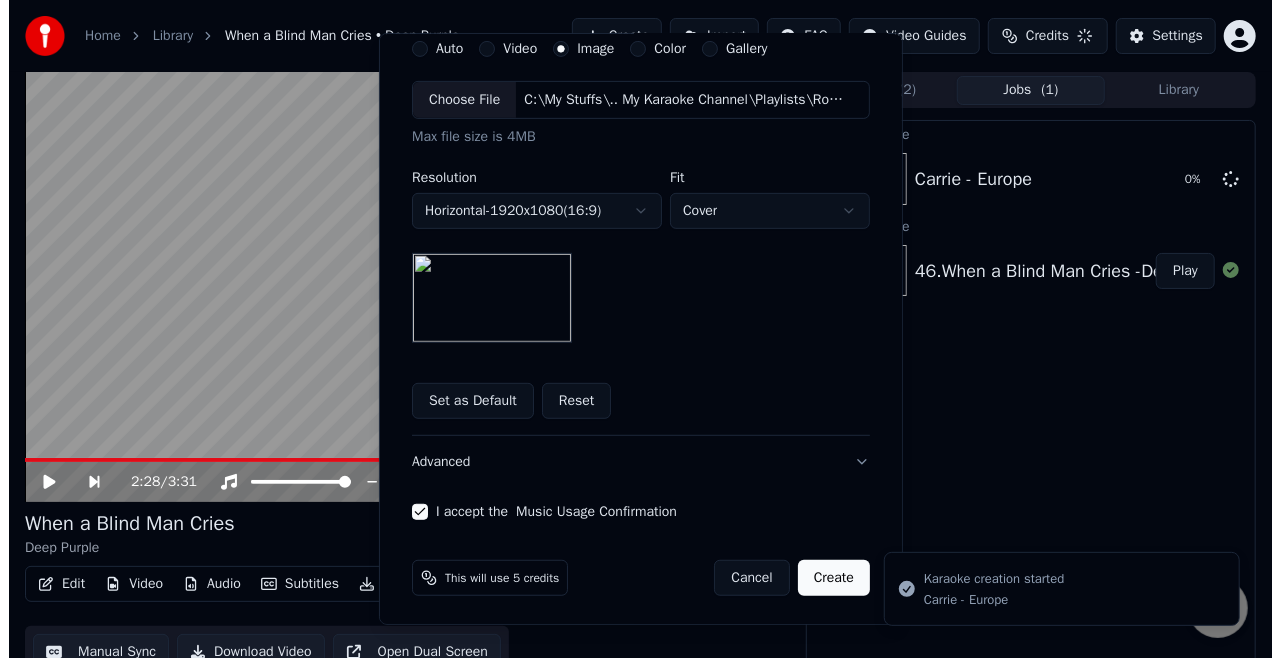 scroll, scrollTop: 144, scrollLeft: 0, axis: vertical 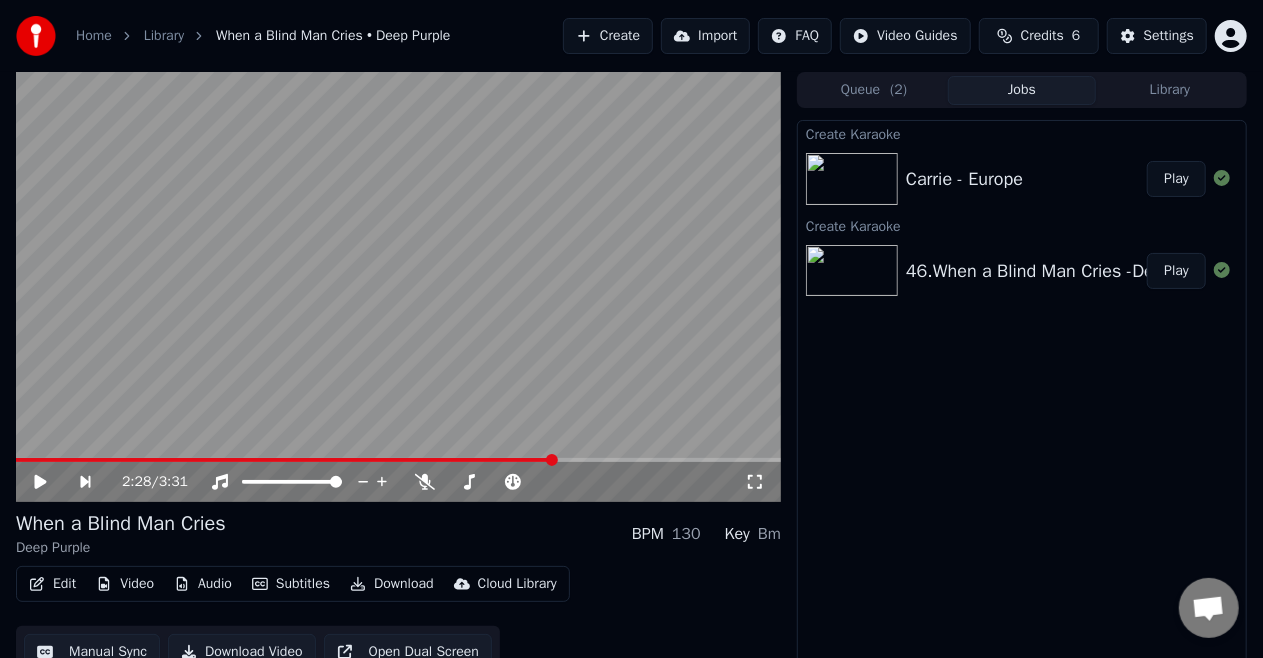 click on "Create" at bounding box center (608, 36) 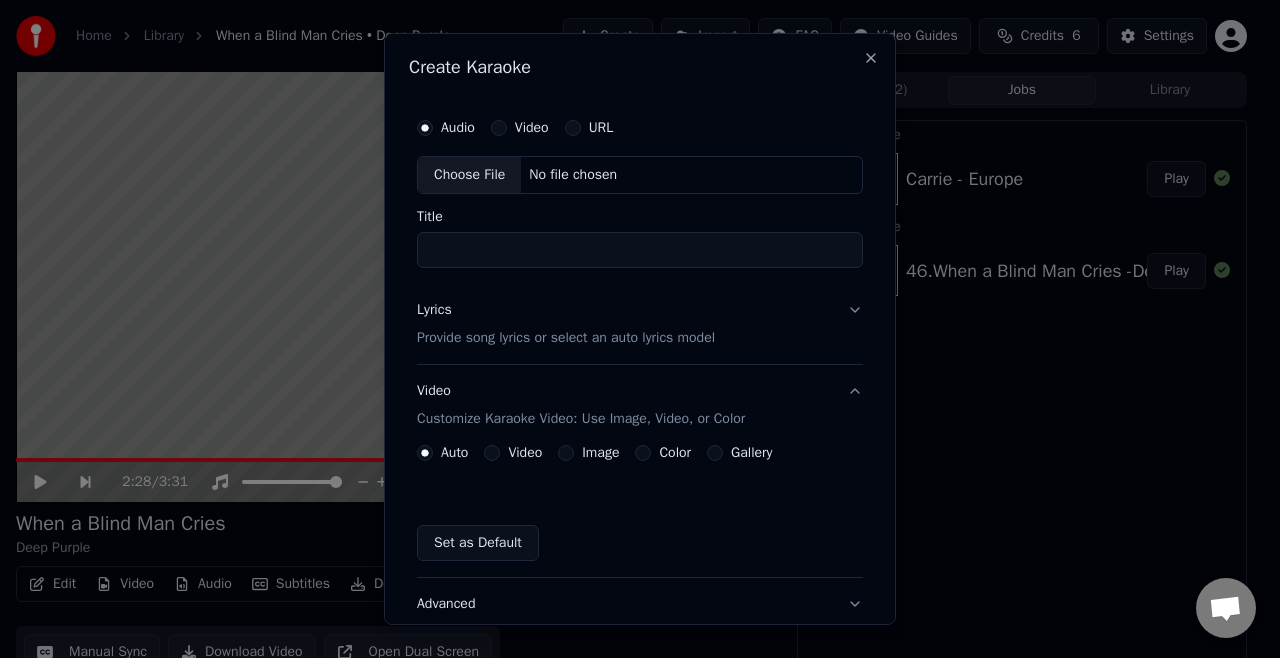click on "Choose File" at bounding box center (469, 175) 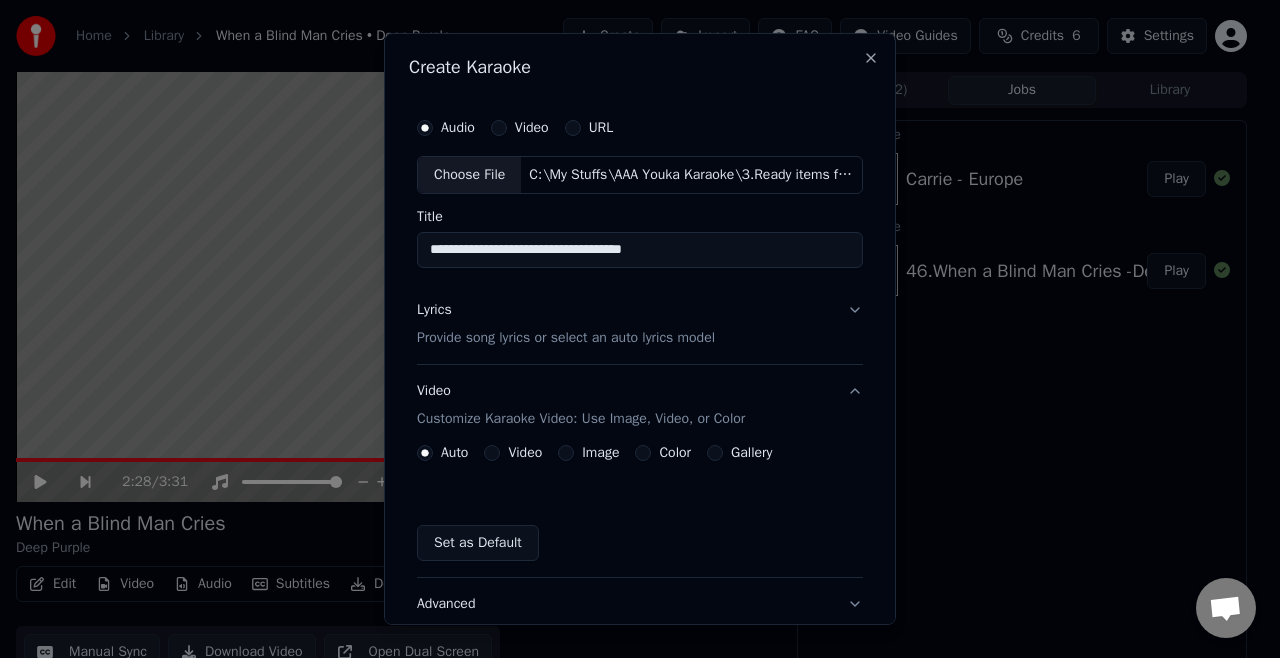 drag, startPoint x: 443, startPoint y: 246, endPoint x: 365, endPoint y: 236, distance: 78.63841 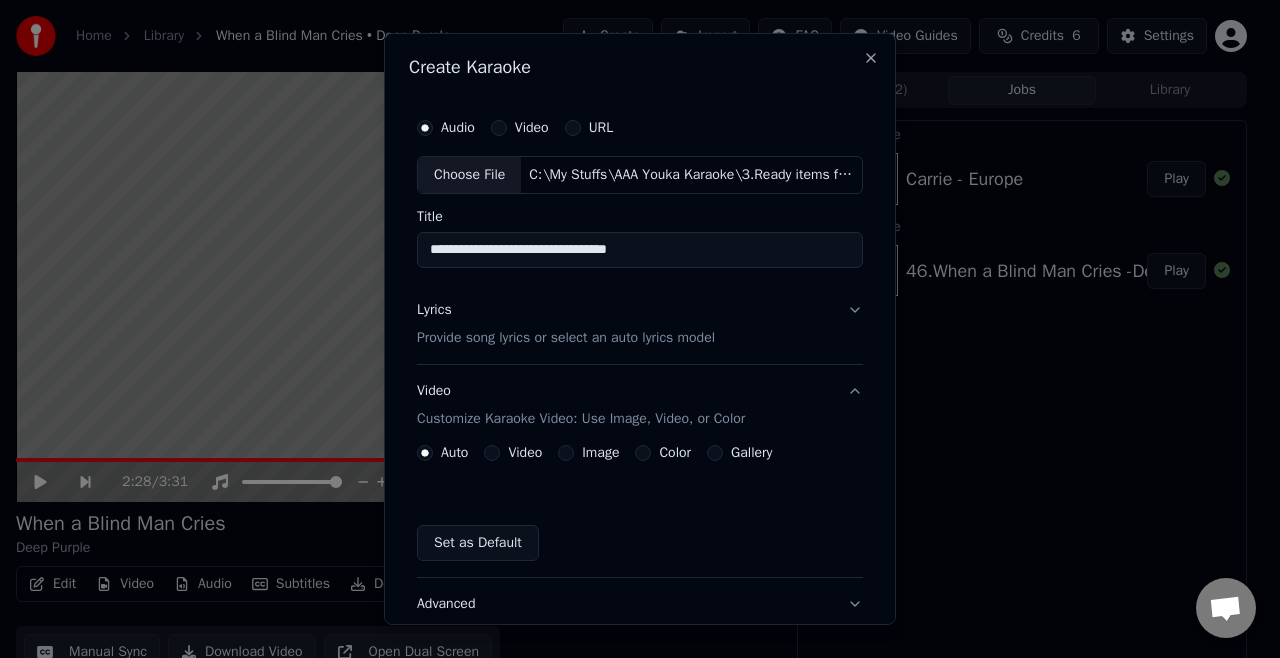 type on "**********" 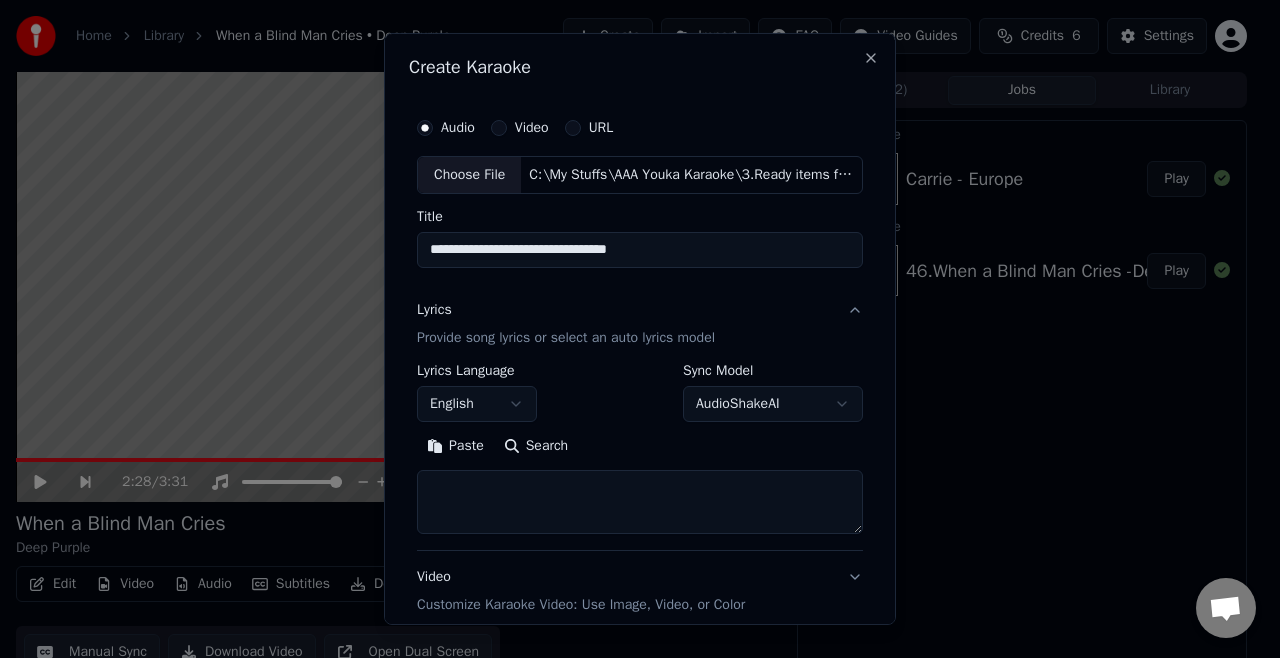 click on "Paste" at bounding box center [455, 446] 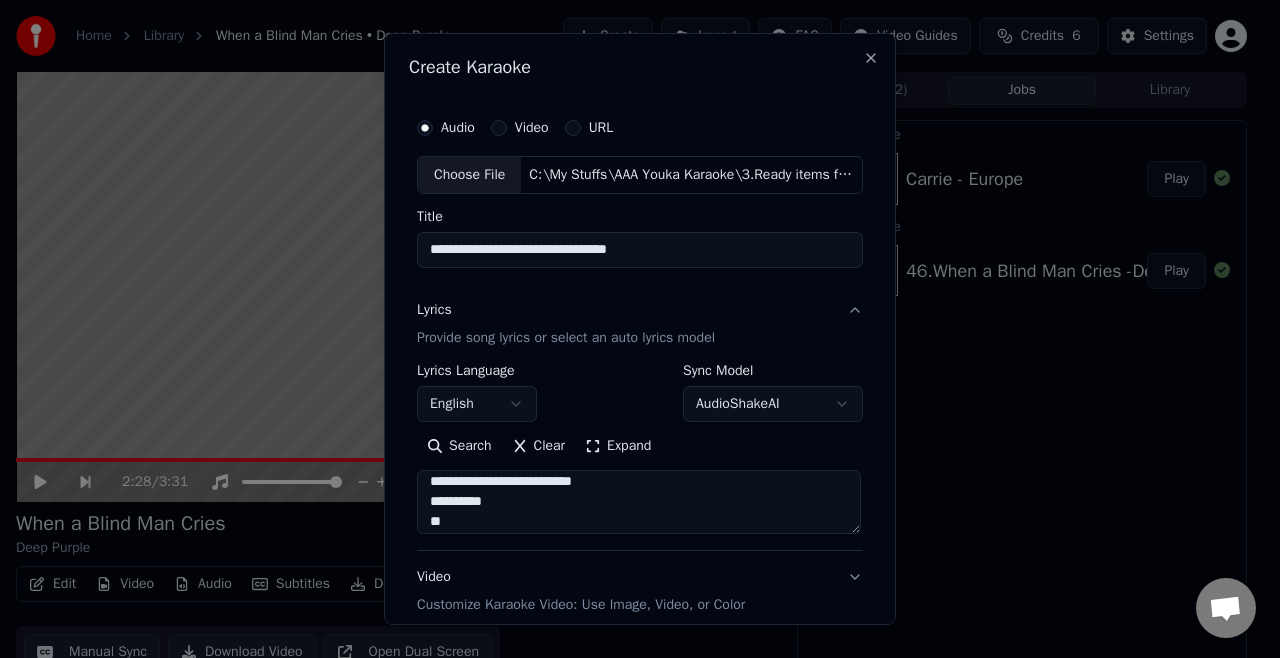 scroll, scrollTop: 1052, scrollLeft: 0, axis: vertical 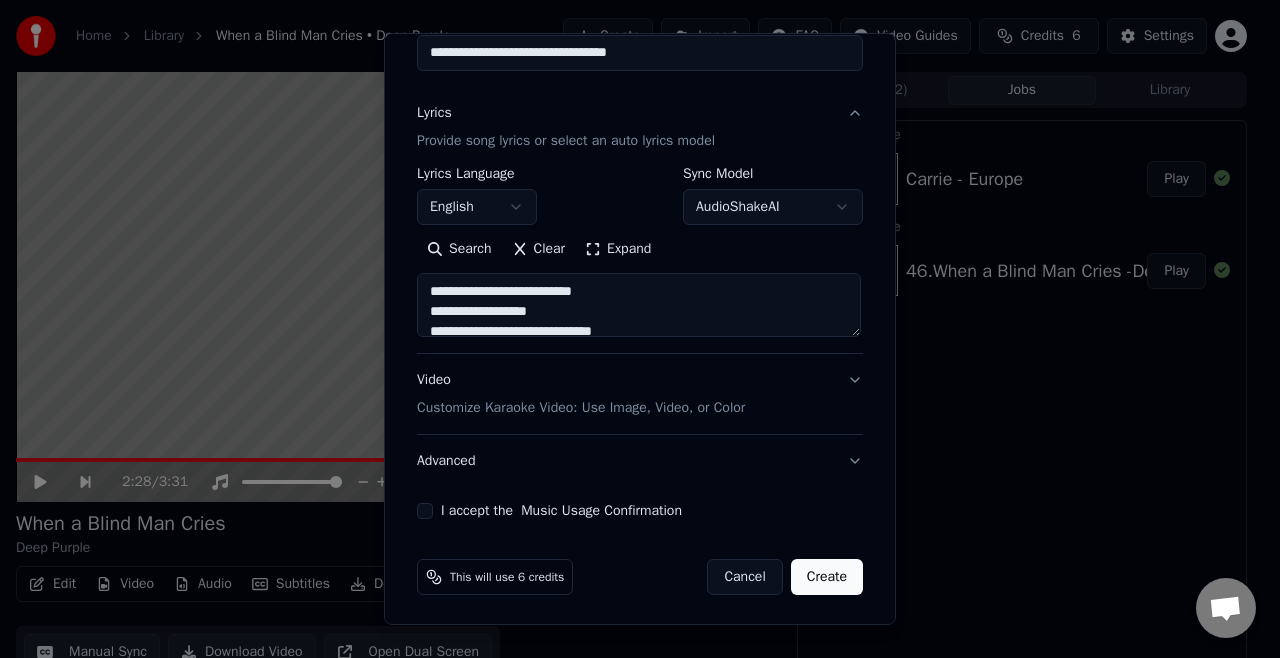 click on "Customize Karaoke Video: Use Image, Video, or Color" at bounding box center [581, 408] 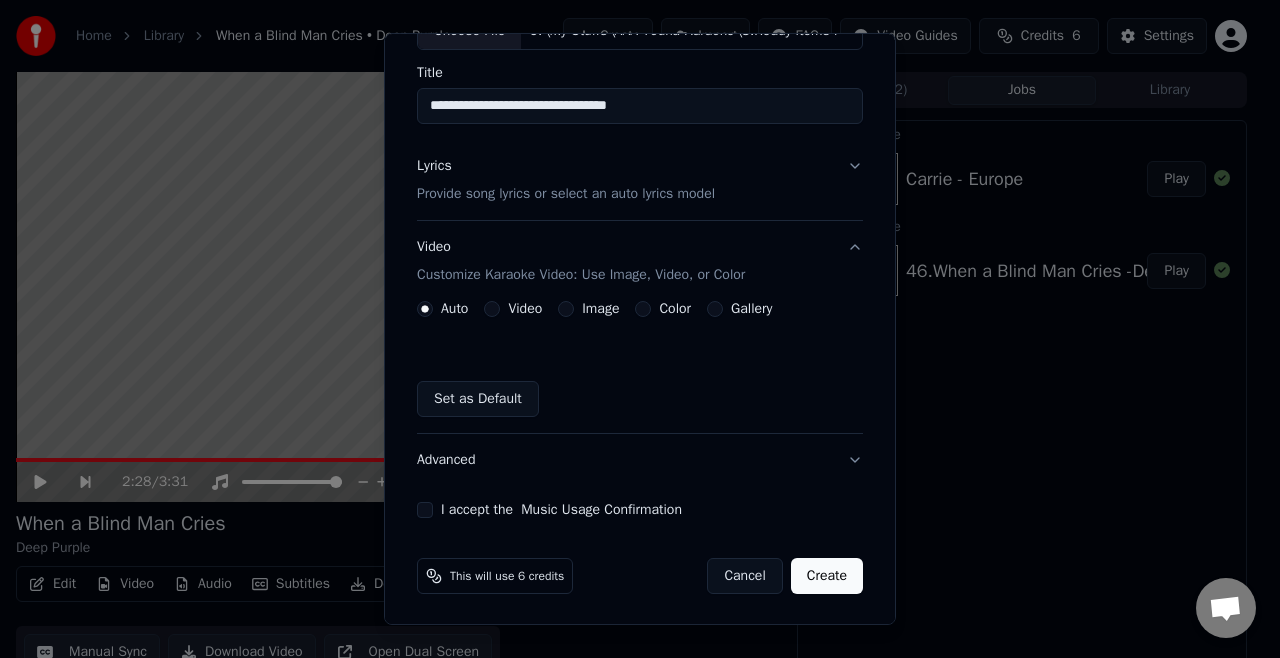 scroll, scrollTop: 144, scrollLeft: 0, axis: vertical 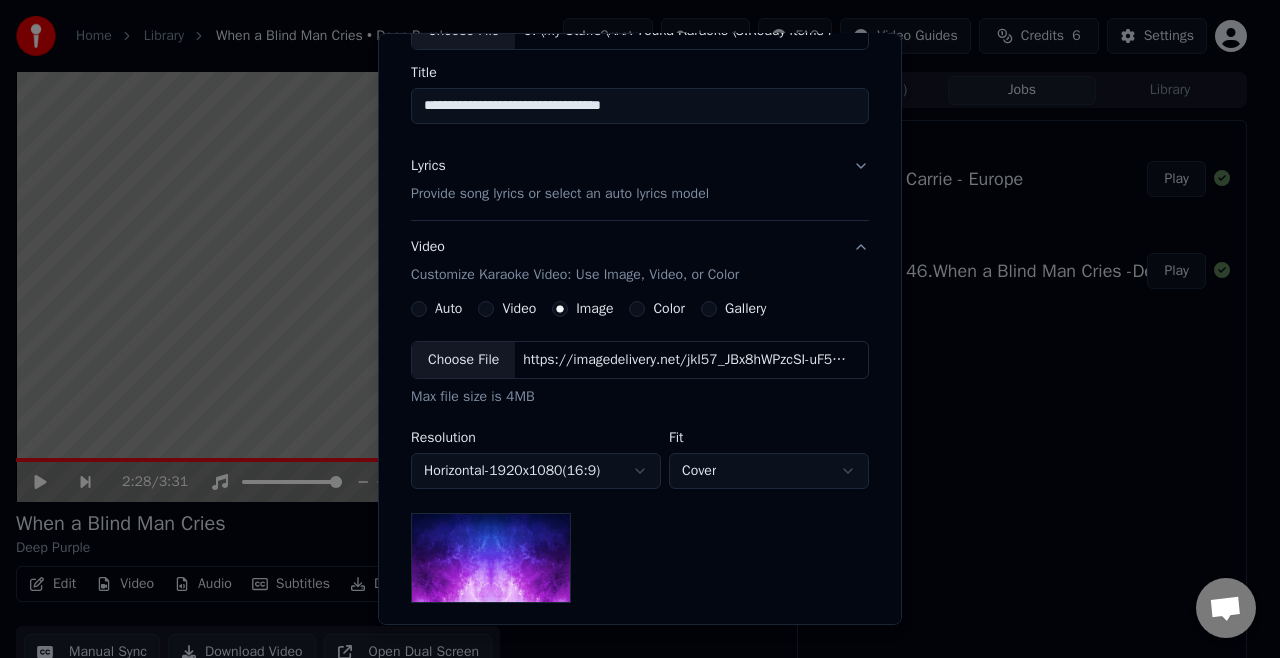 click on "Choose File" at bounding box center [463, 360] 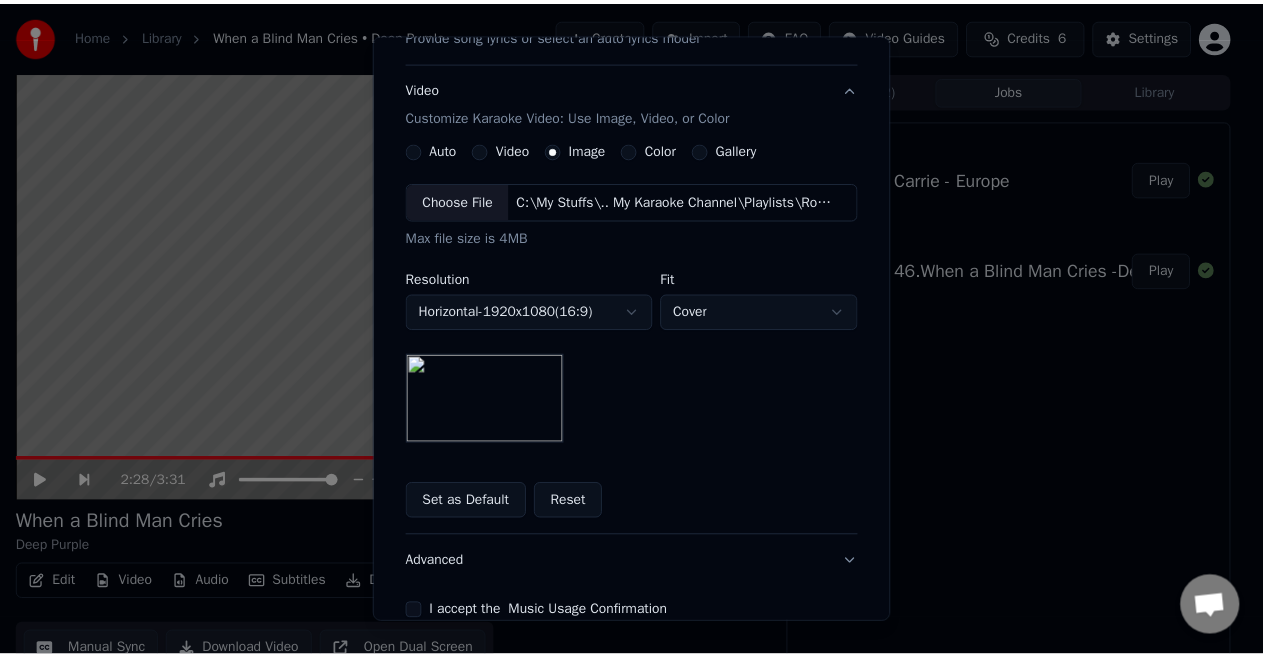 scroll, scrollTop: 404, scrollLeft: 0, axis: vertical 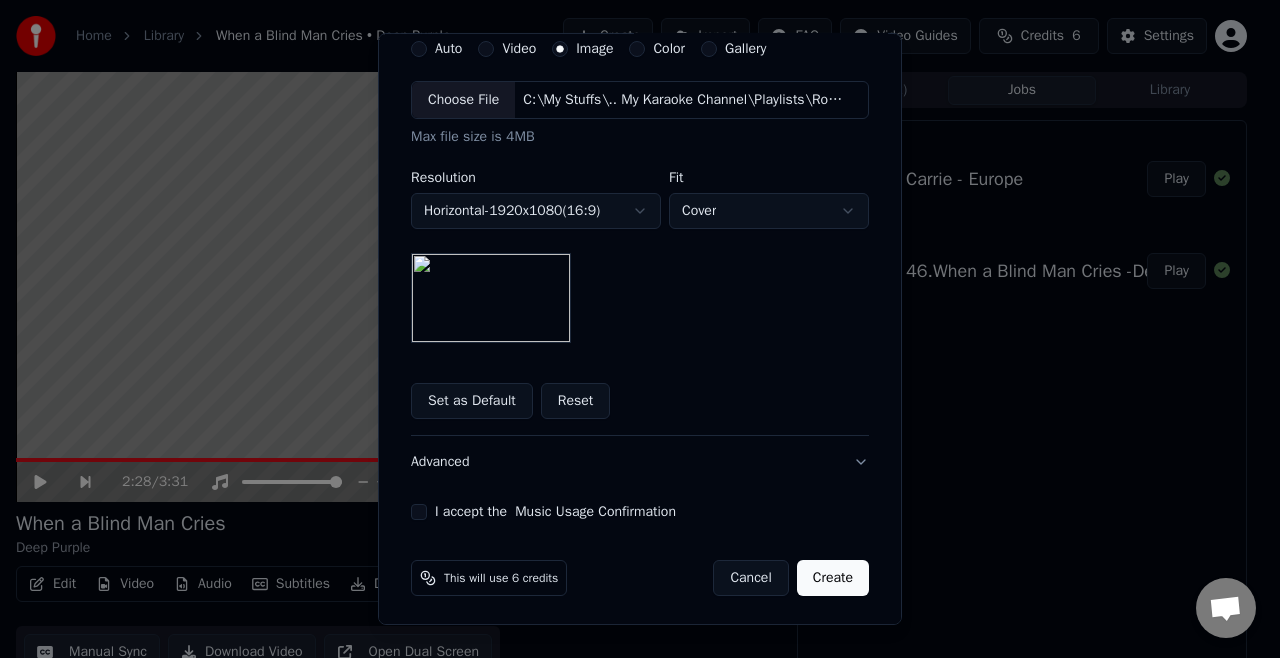 click on "I accept the   Music Usage Confirmation" at bounding box center [419, 512] 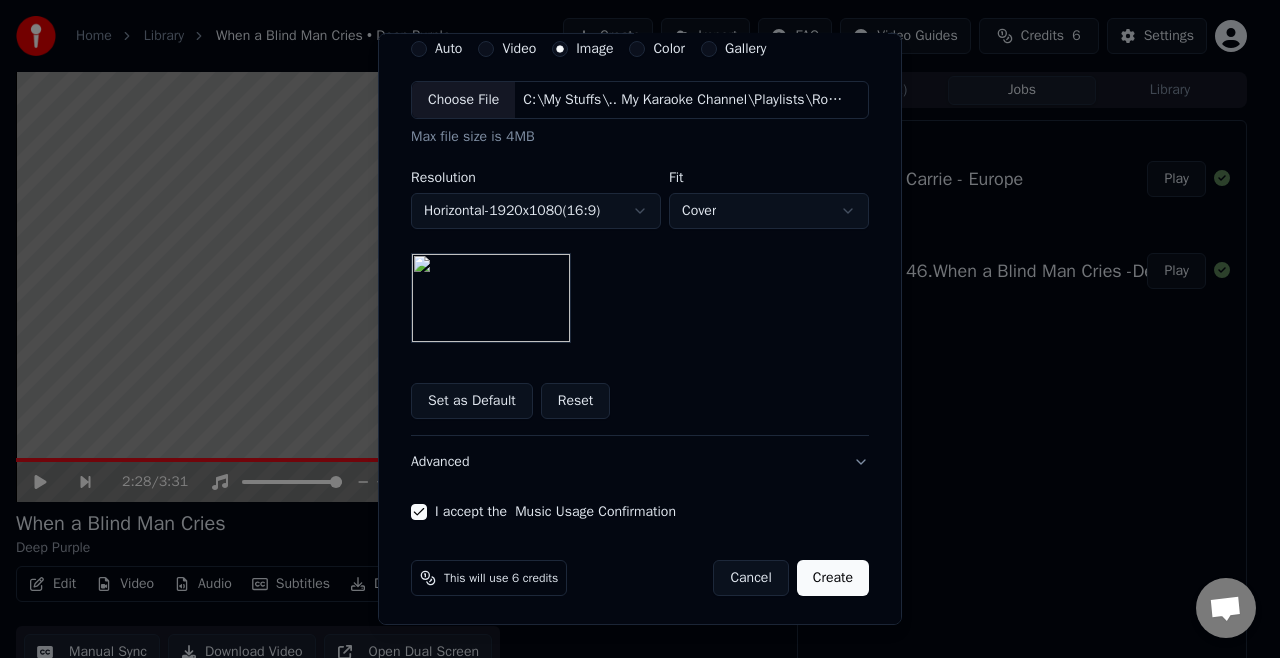 click on "Create" at bounding box center [833, 578] 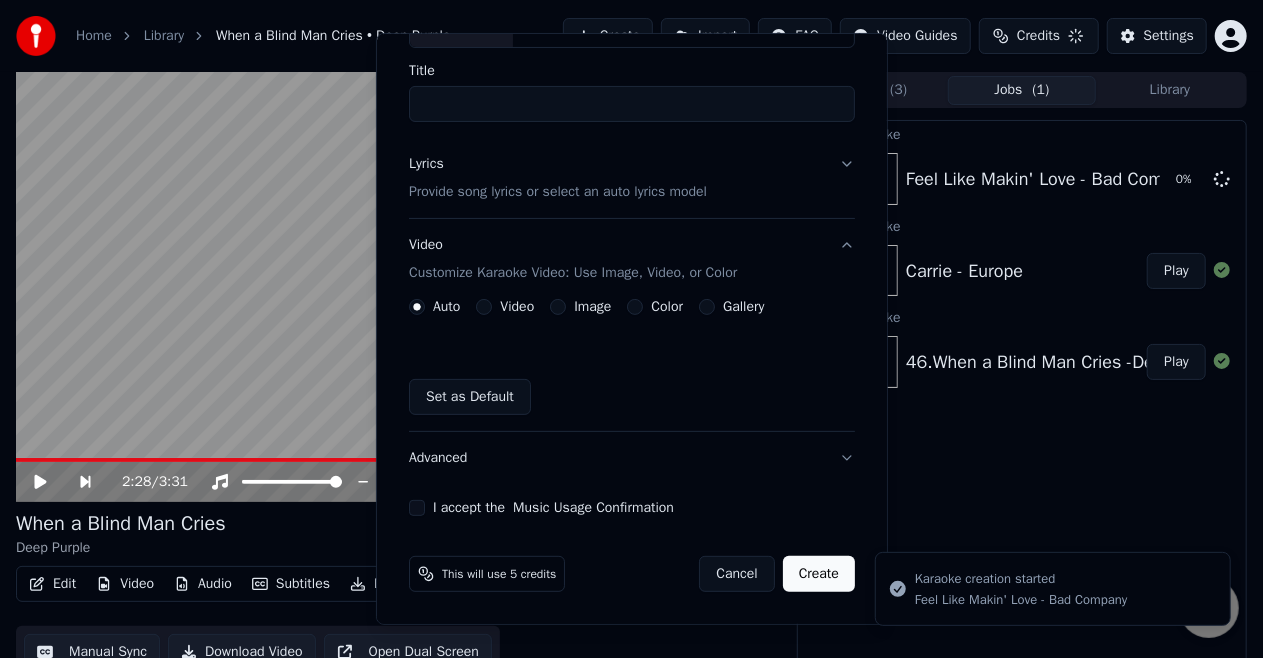 scroll, scrollTop: 144, scrollLeft: 0, axis: vertical 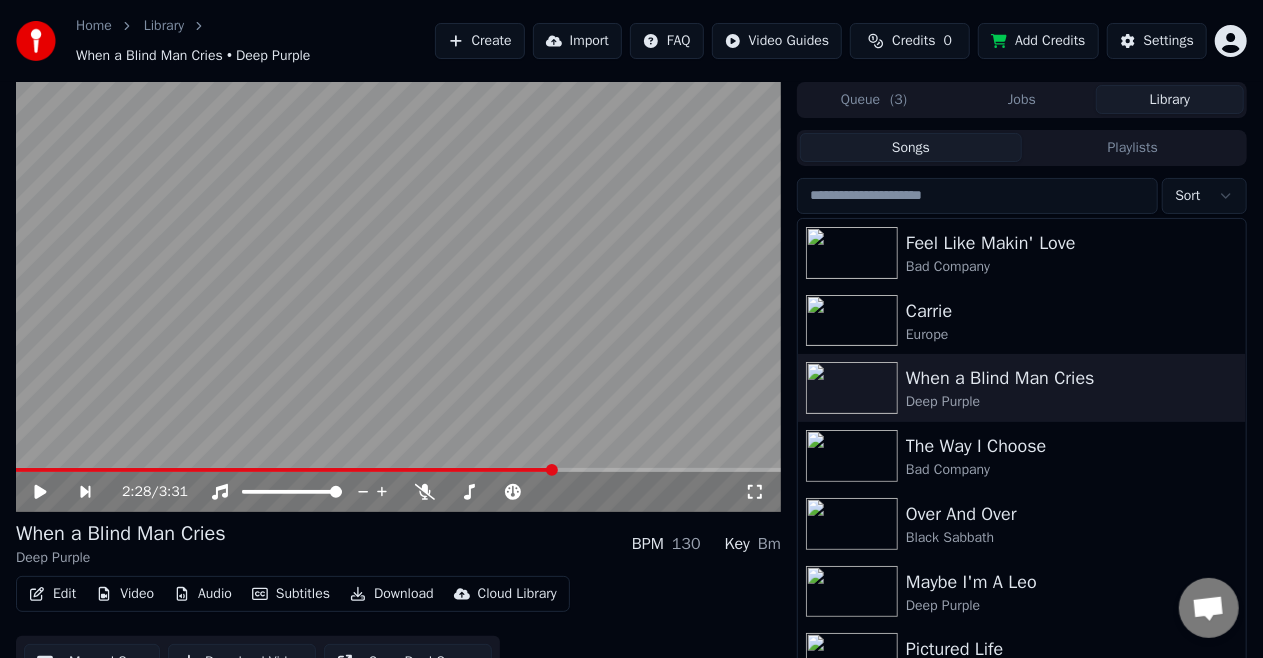 click on "Library" at bounding box center [1170, 99] 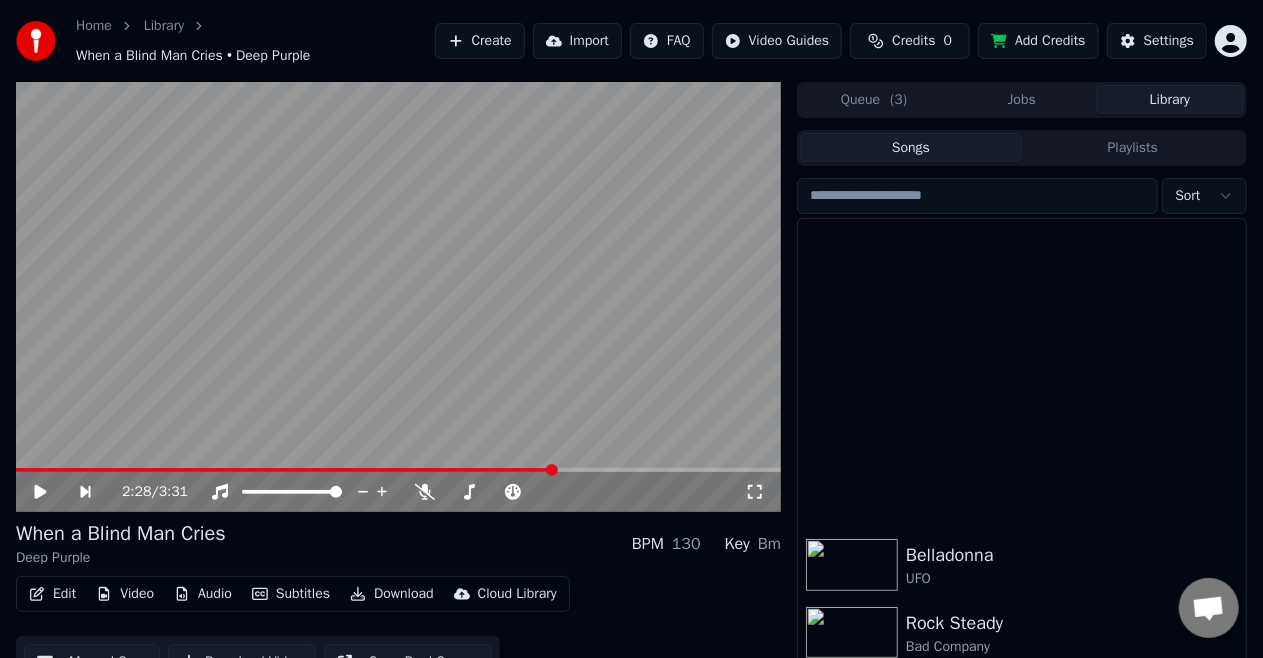 scroll, scrollTop: 3142, scrollLeft: 0, axis: vertical 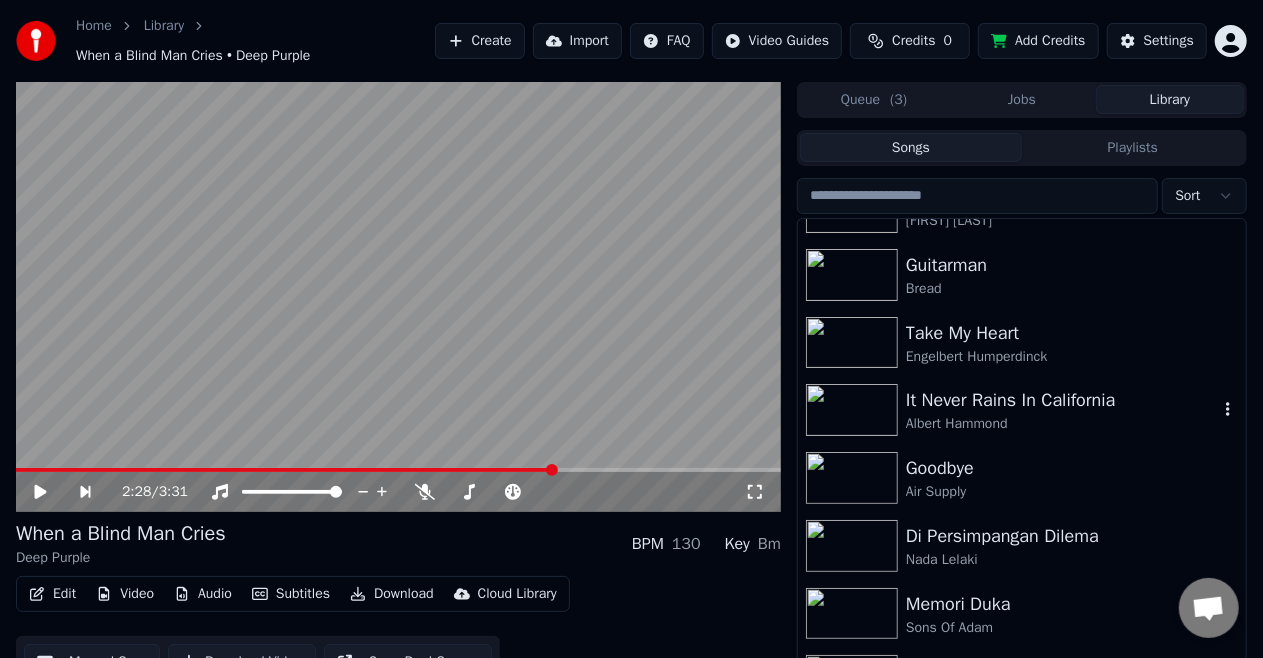 click on "It Never Rains In California" at bounding box center (1062, 400) 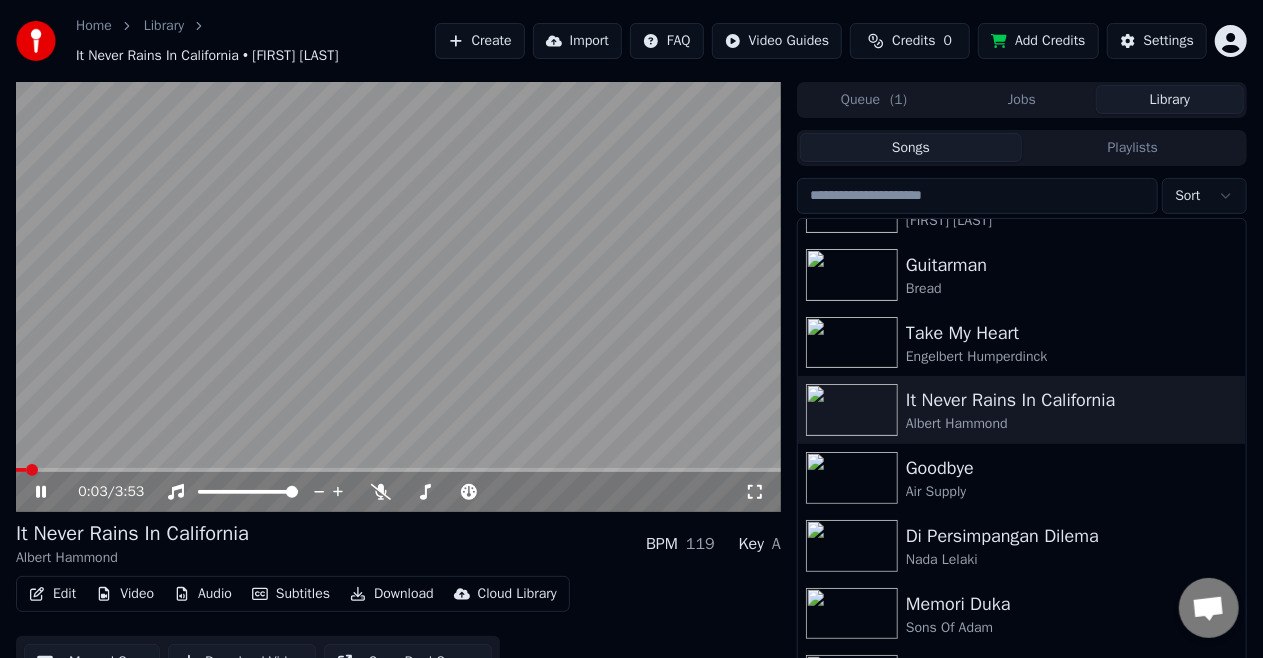 click at bounding box center [55, 492] 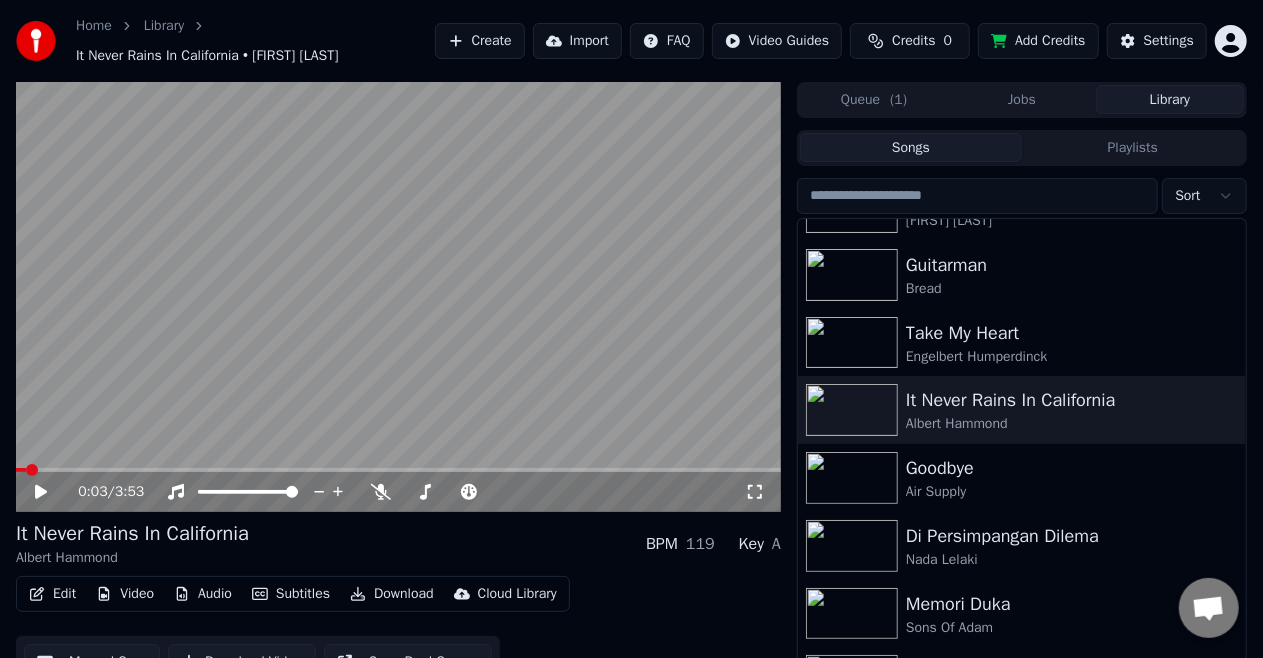 click on "Video" at bounding box center [125, 594] 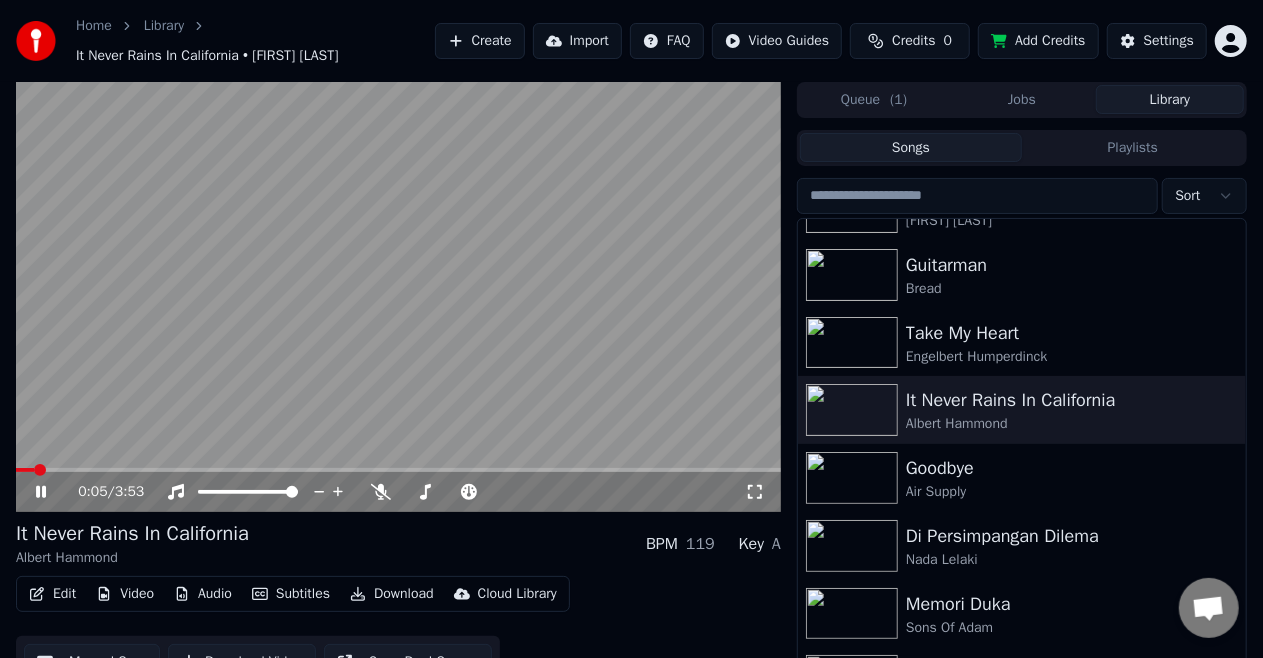 click at bounding box center (41, 492) 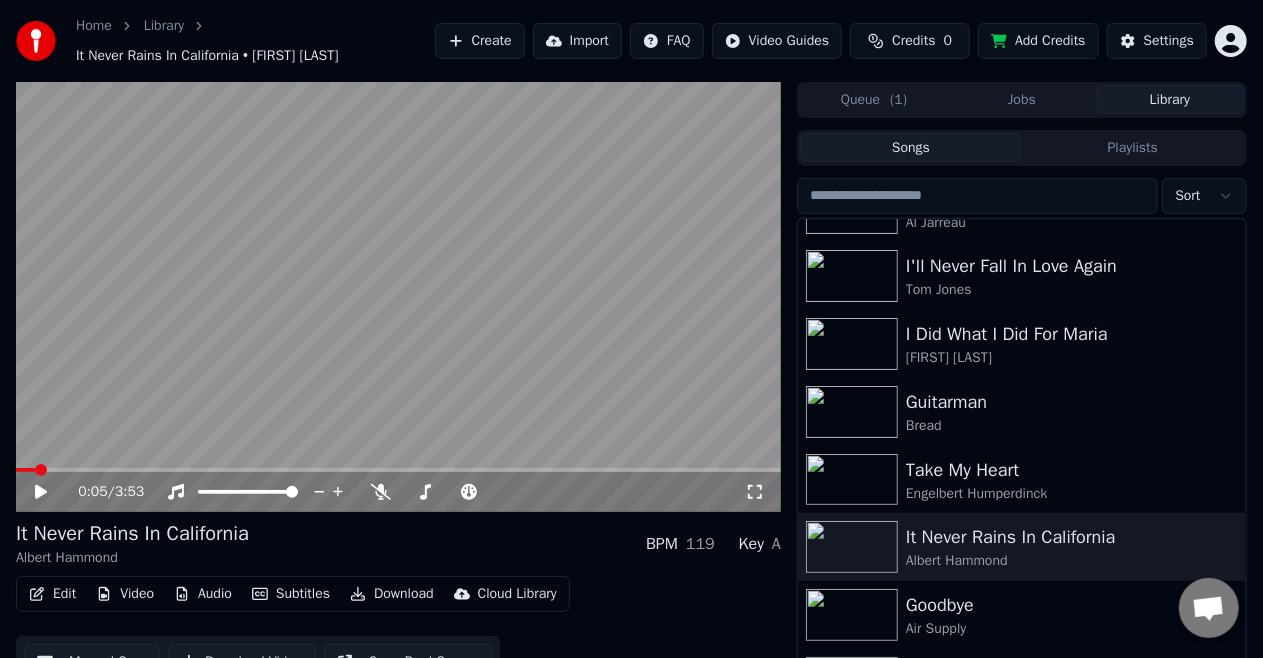 scroll, scrollTop: 3353, scrollLeft: 0, axis: vertical 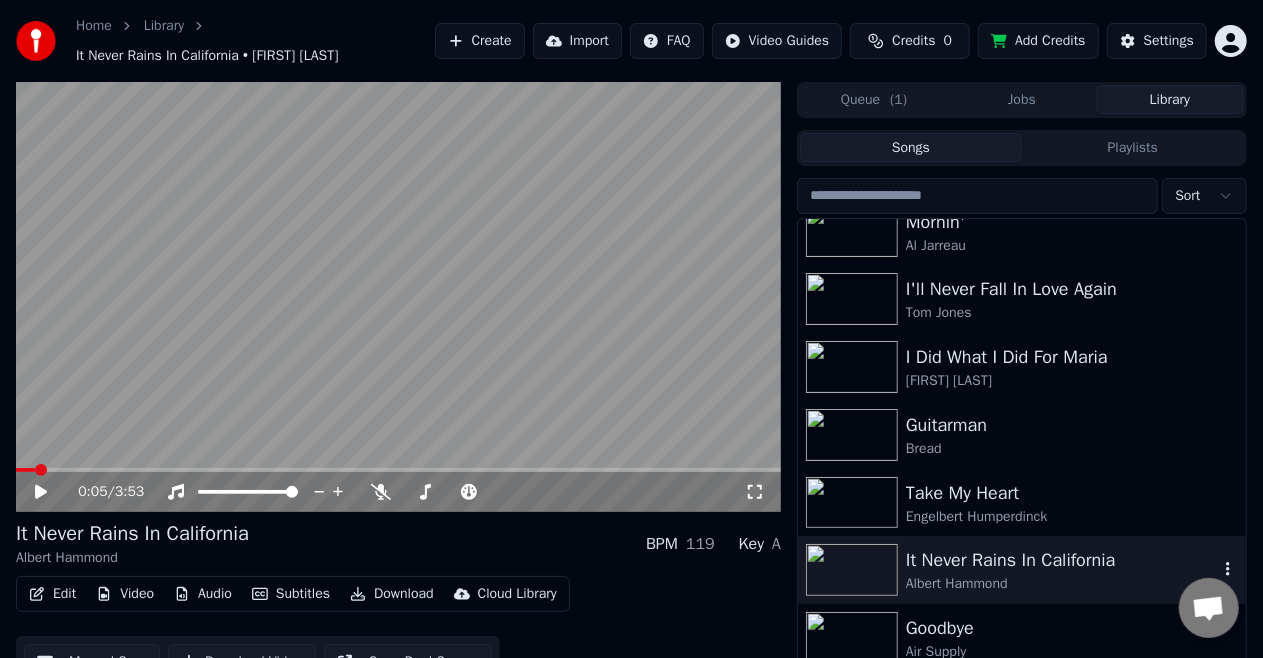 click on "It Never Rains In California" at bounding box center (1062, 560) 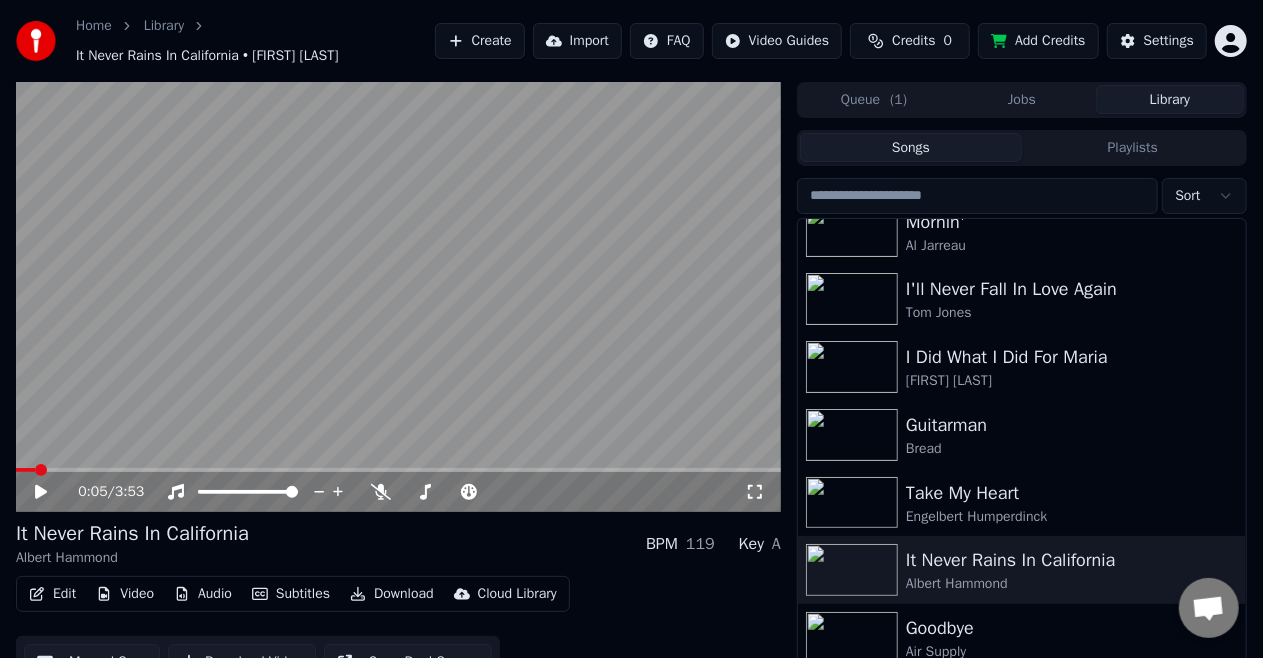 click on "0:05  /  3:53" at bounding box center [398, 492] 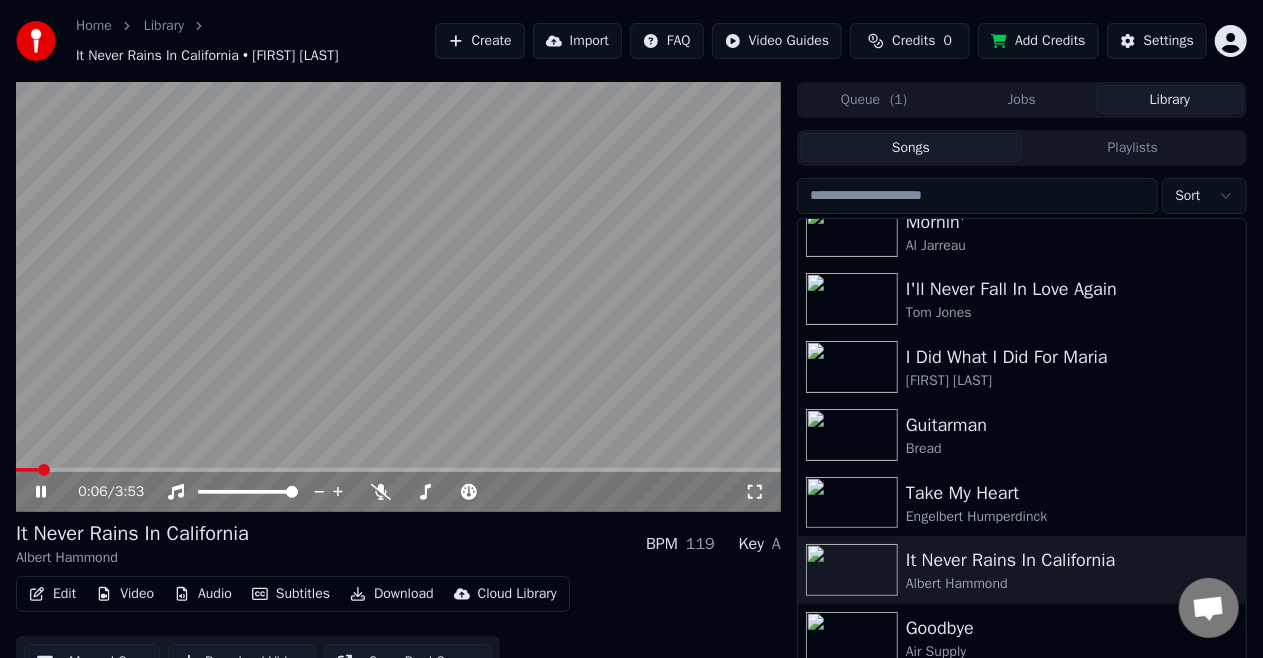 click at bounding box center [41, 492] 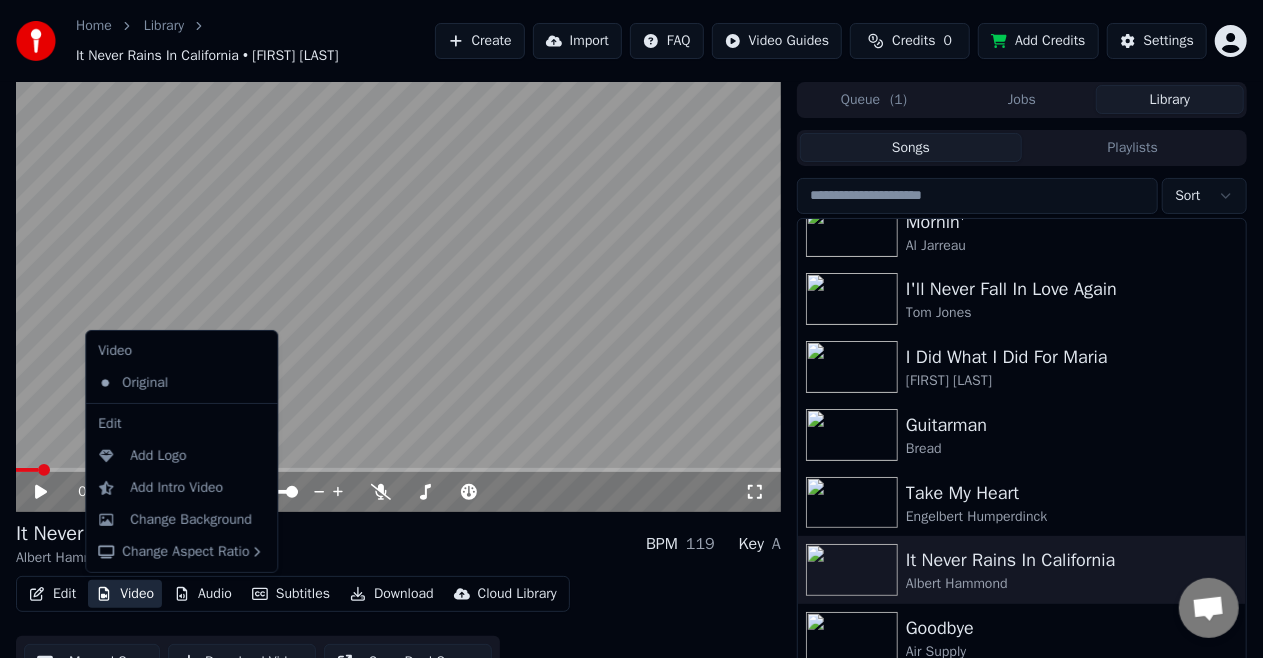 click on "Video" at bounding box center (125, 594) 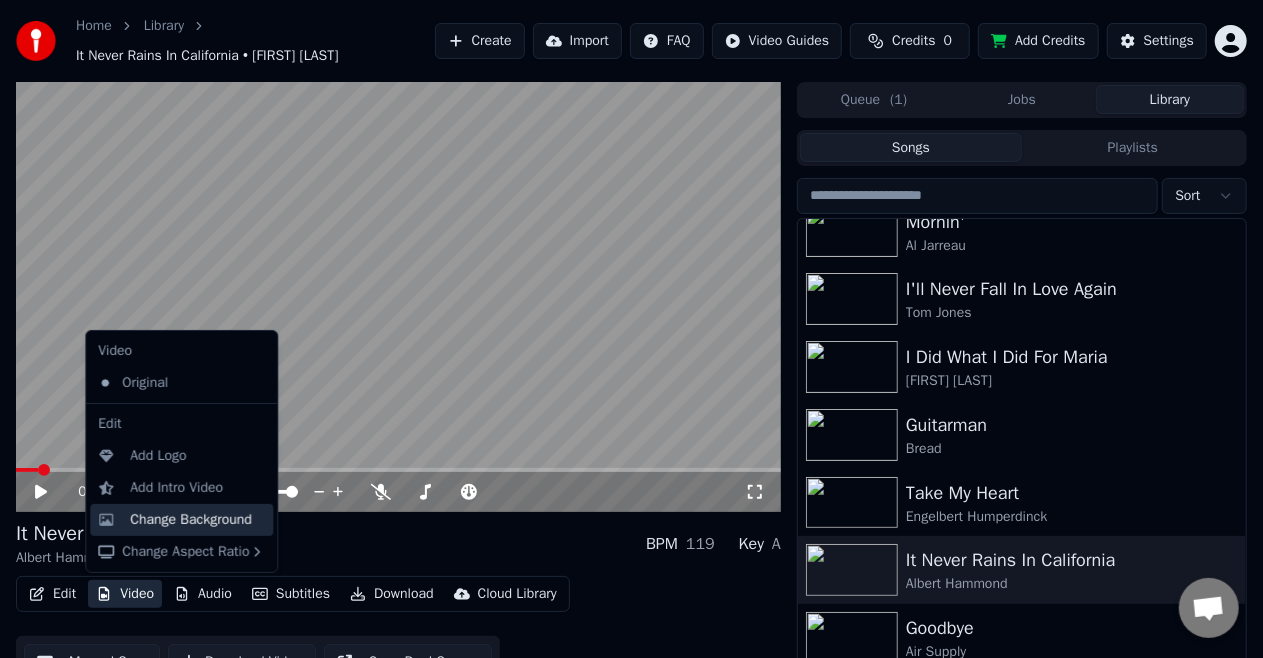 click on "Change Background" at bounding box center [158, 456] 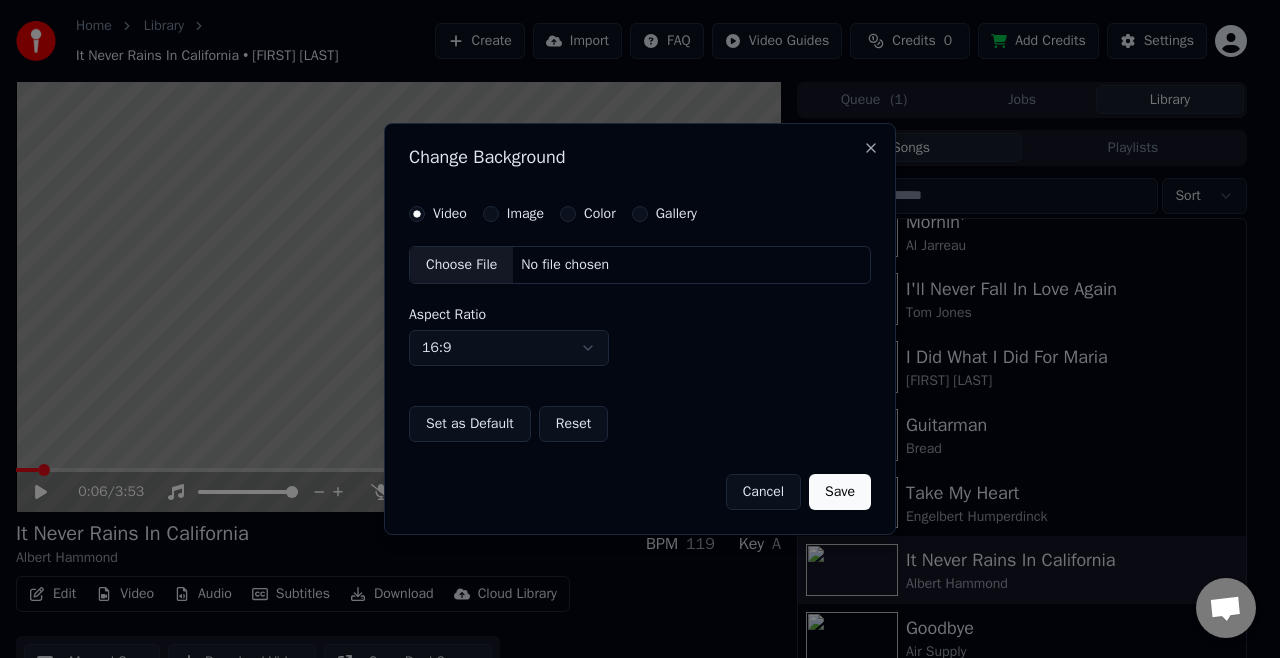 click on "Choose File" at bounding box center [461, 265] 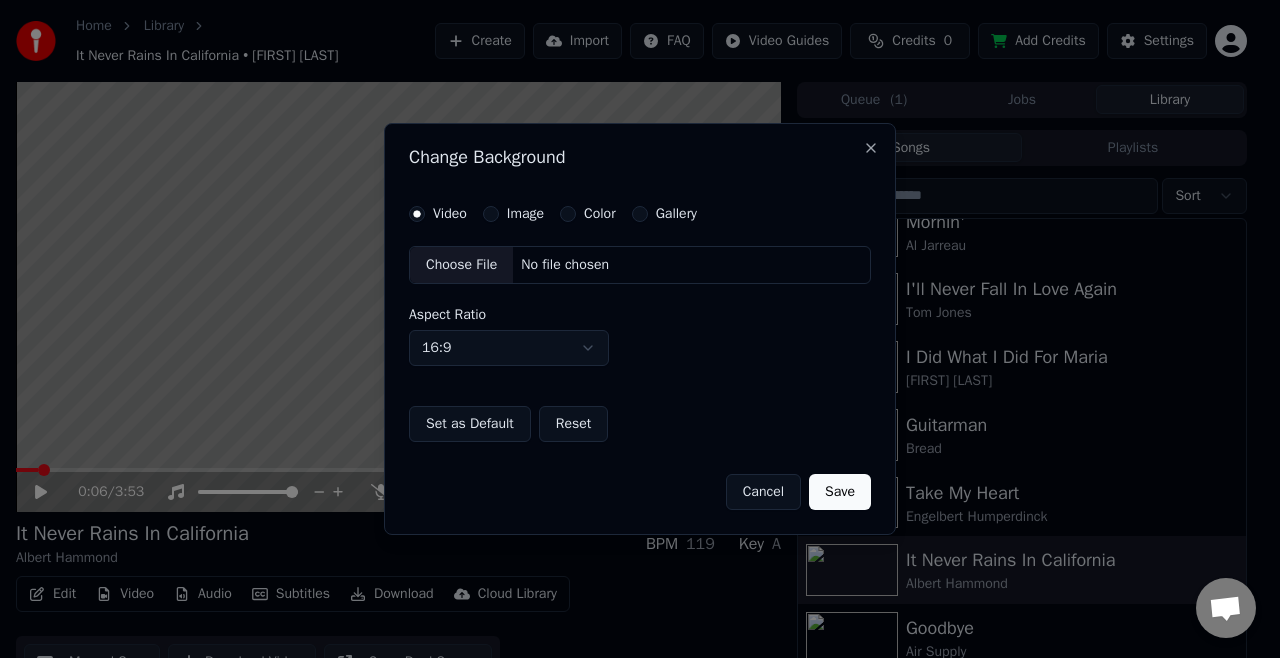 click on "Image" at bounding box center [491, 214] 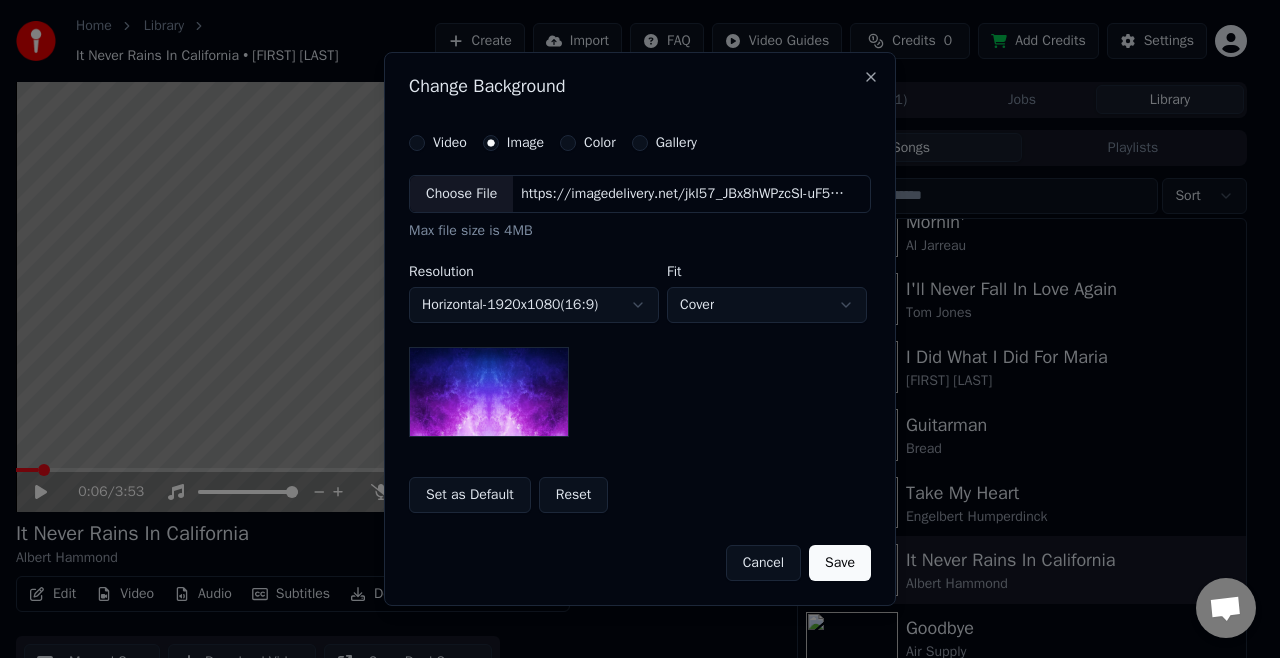 click on "Choose File" at bounding box center (461, 194) 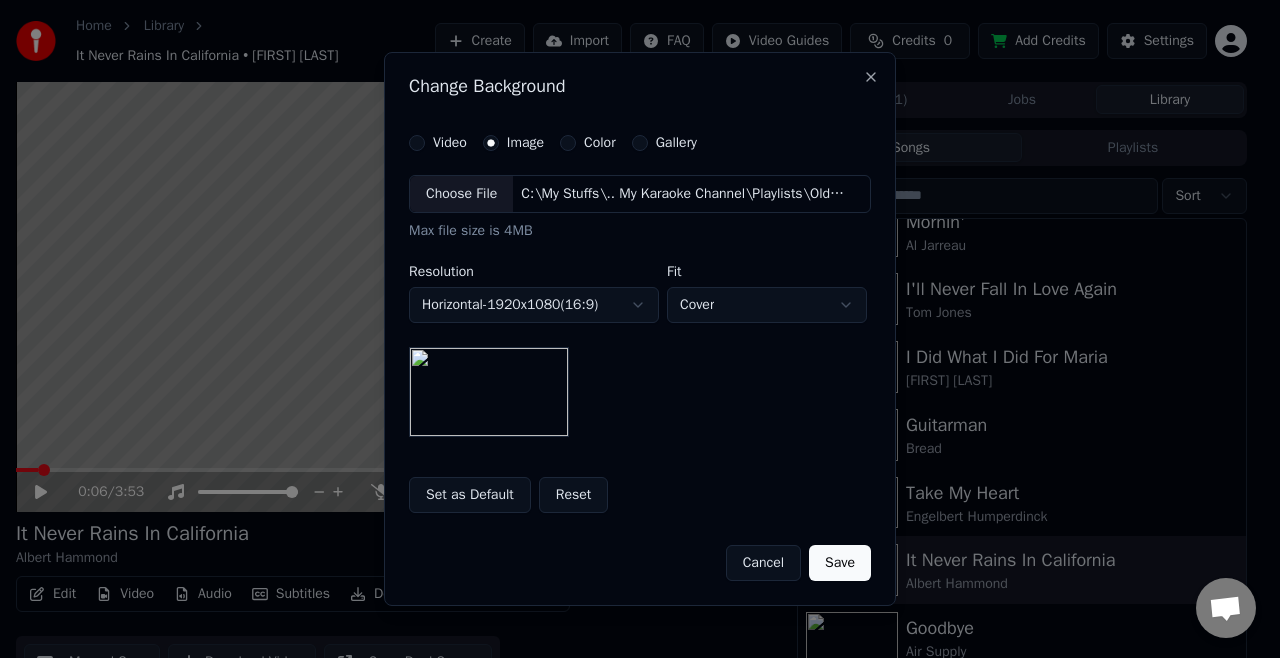 click on "Save" at bounding box center (840, 563) 